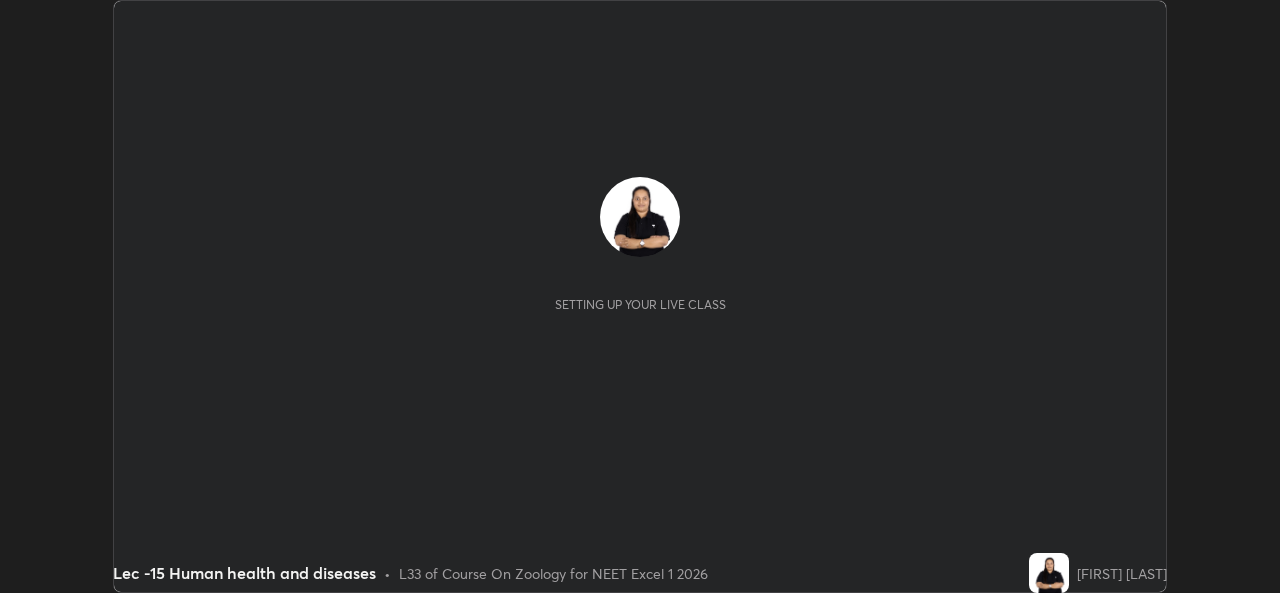 scroll, scrollTop: 0, scrollLeft: 0, axis: both 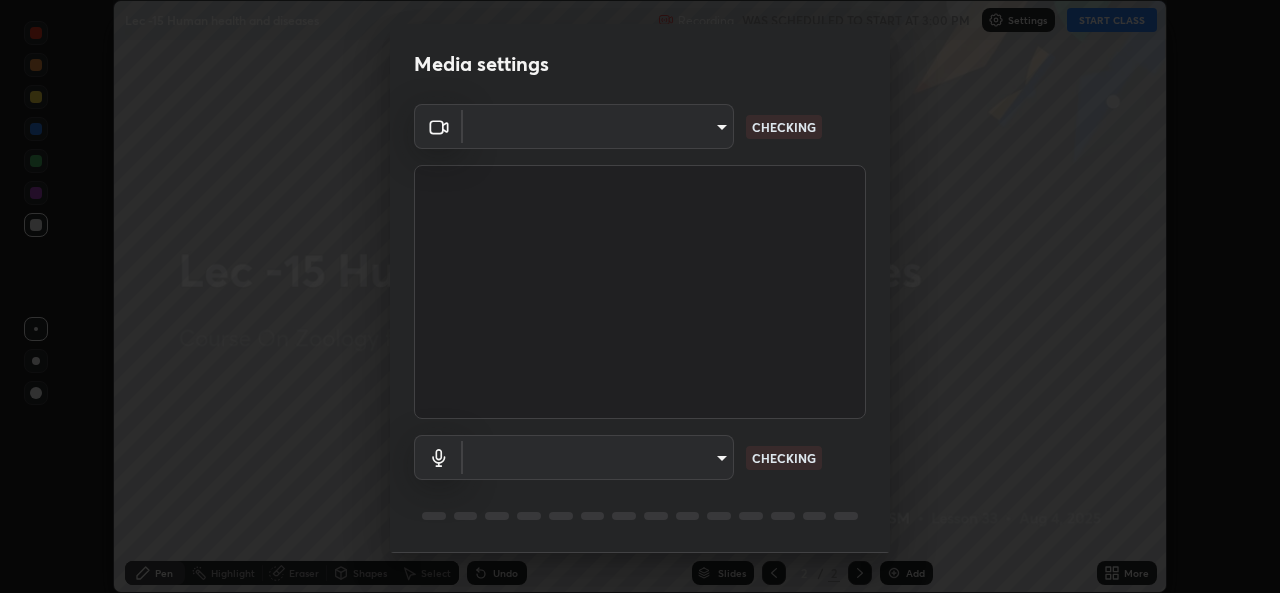 type on "78e73baf3d63bceb4c45423e3c658d9595c8caa1ee6d34b79bc6d5c79dc82097" 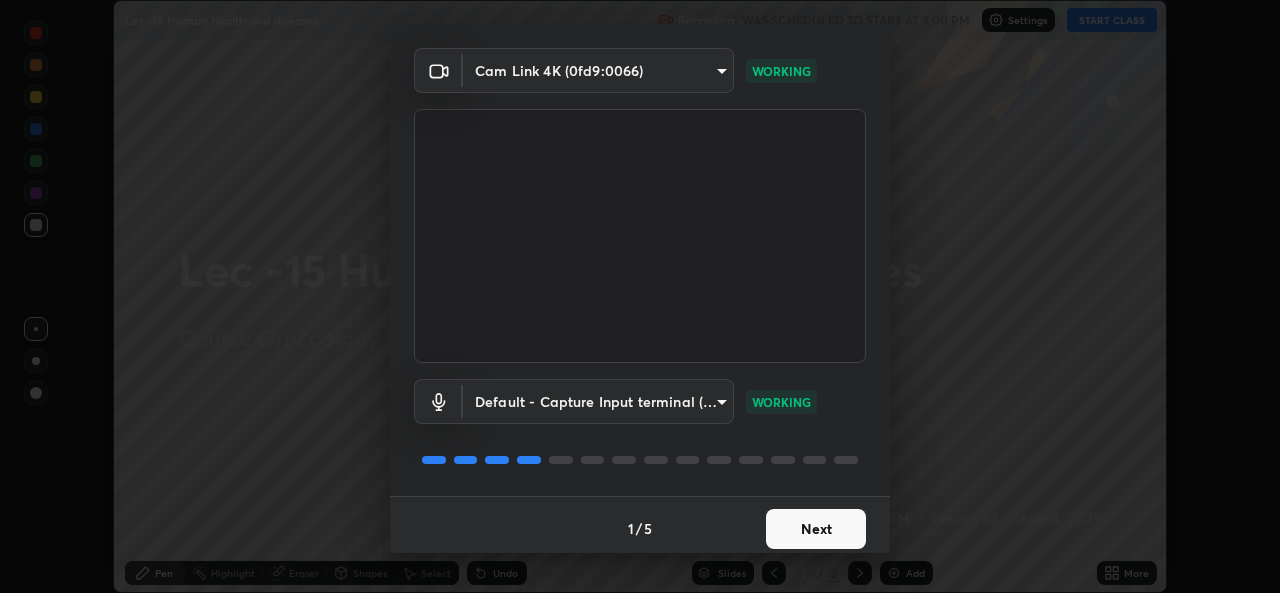 scroll, scrollTop: 63, scrollLeft: 0, axis: vertical 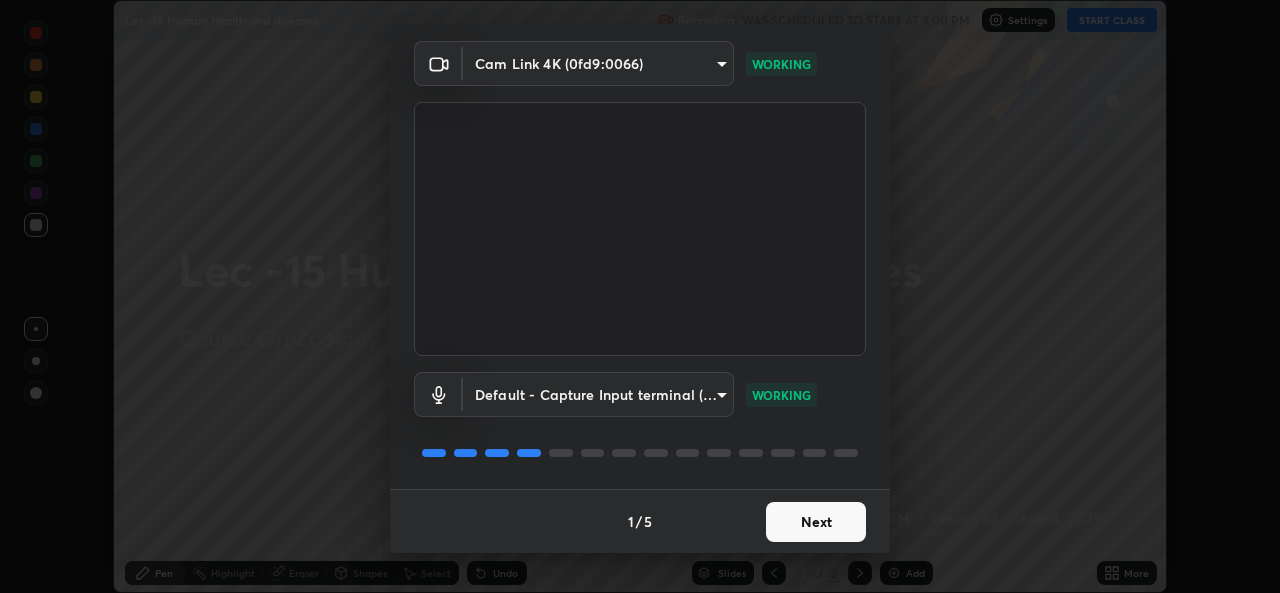 click on "Next" at bounding box center [816, 522] 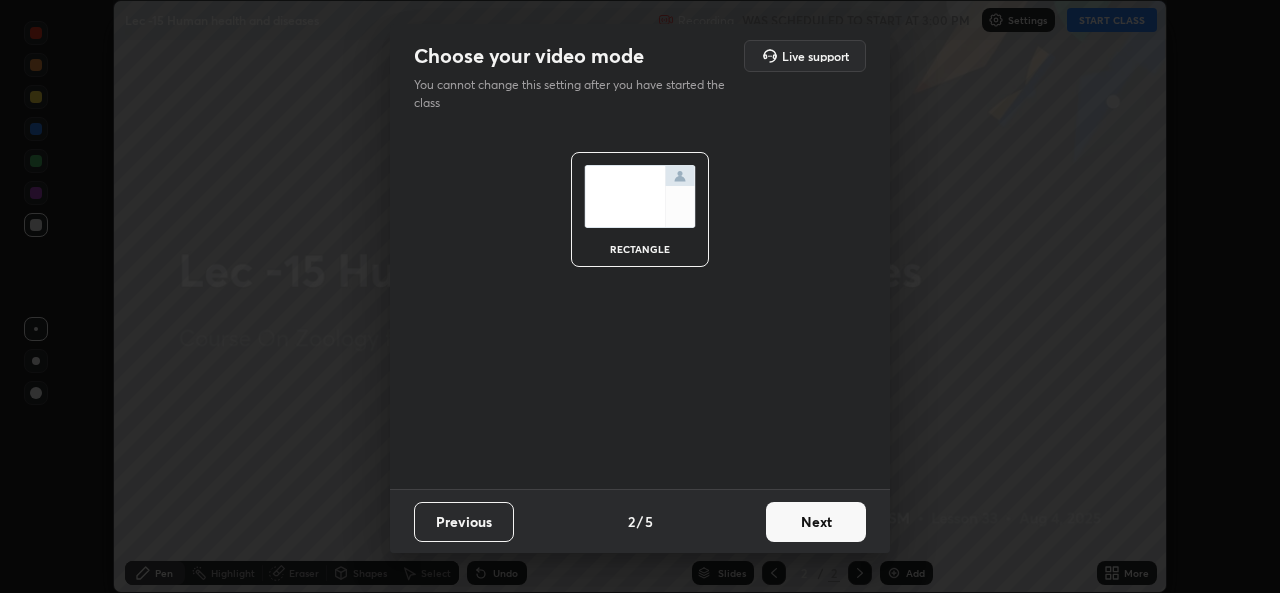 scroll, scrollTop: 0, scrollLeft: 0, axis: both 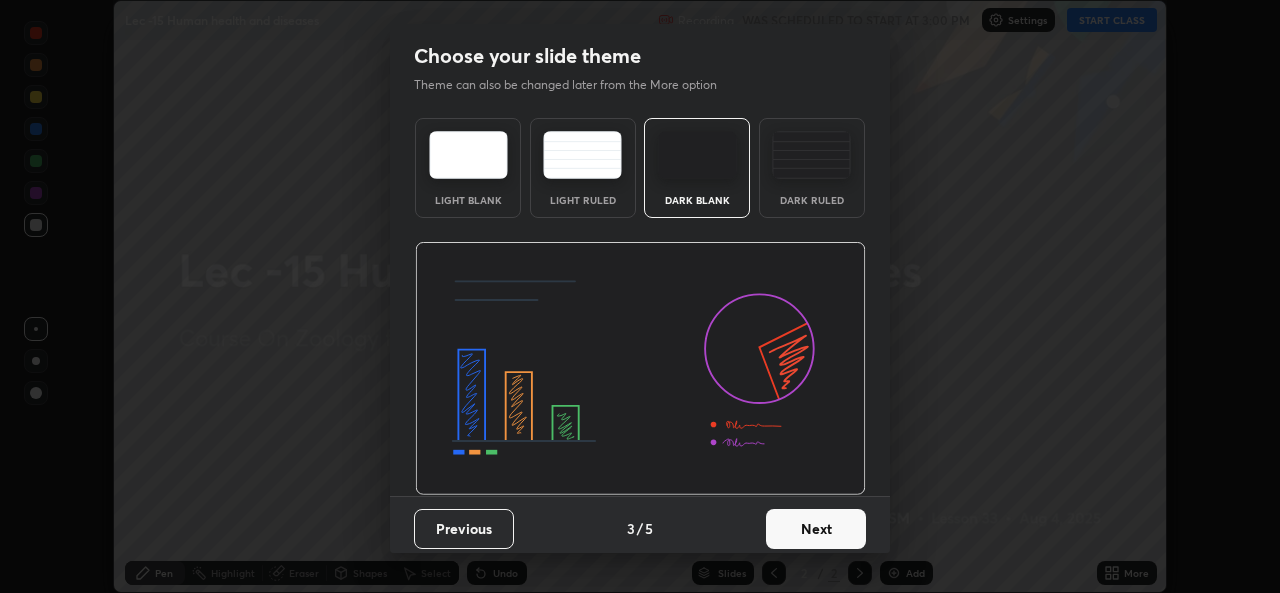 click on "Next" at bounding box center [816, 529] 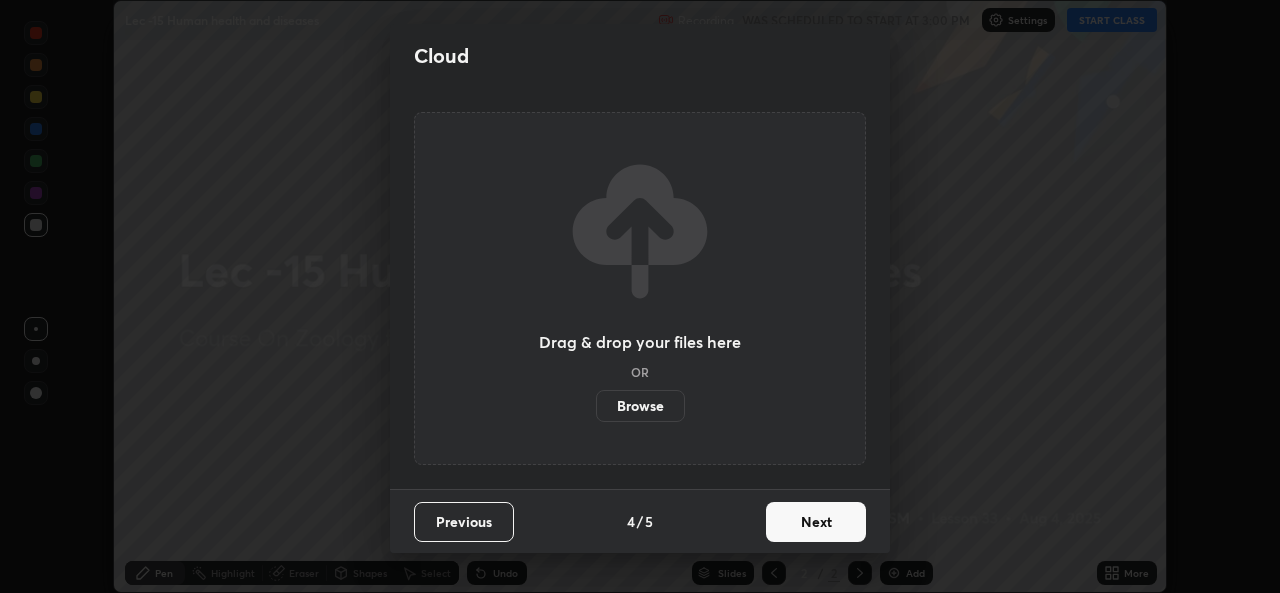 click on "Next" at bounding box center (816, 522) 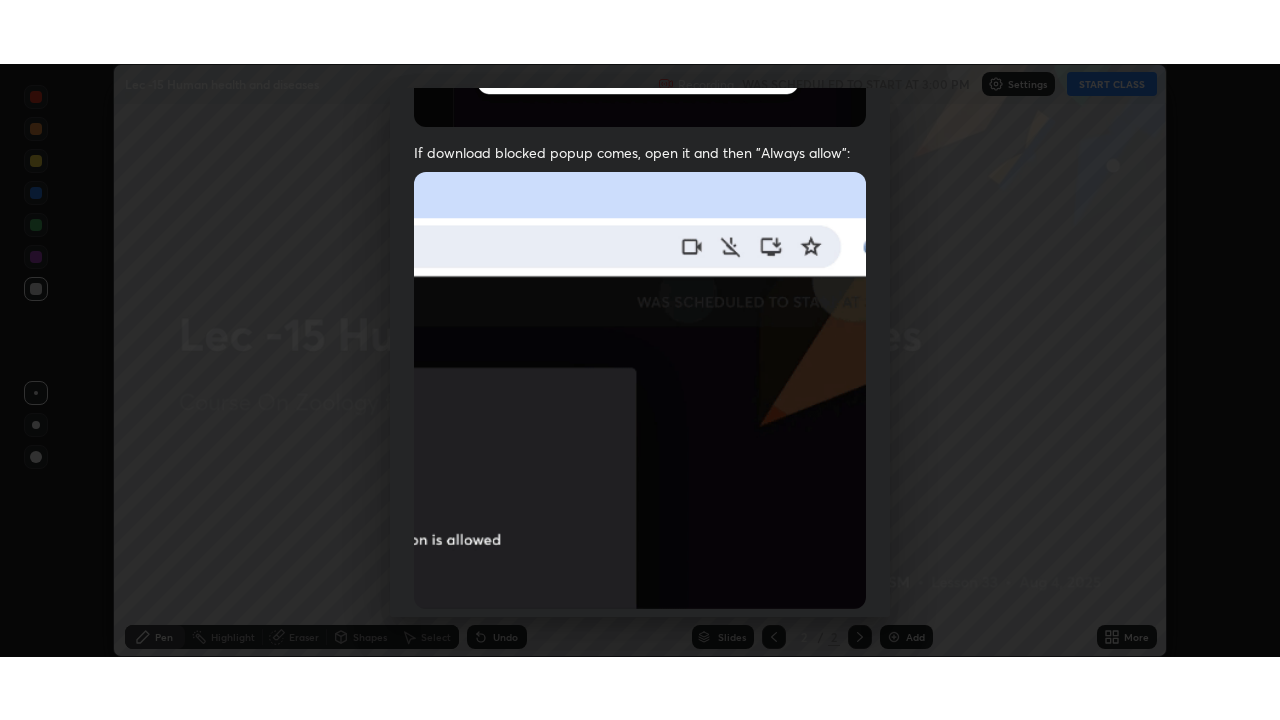 scroll, scrollTop: 471, scrollLeft: 0, axis: vertical 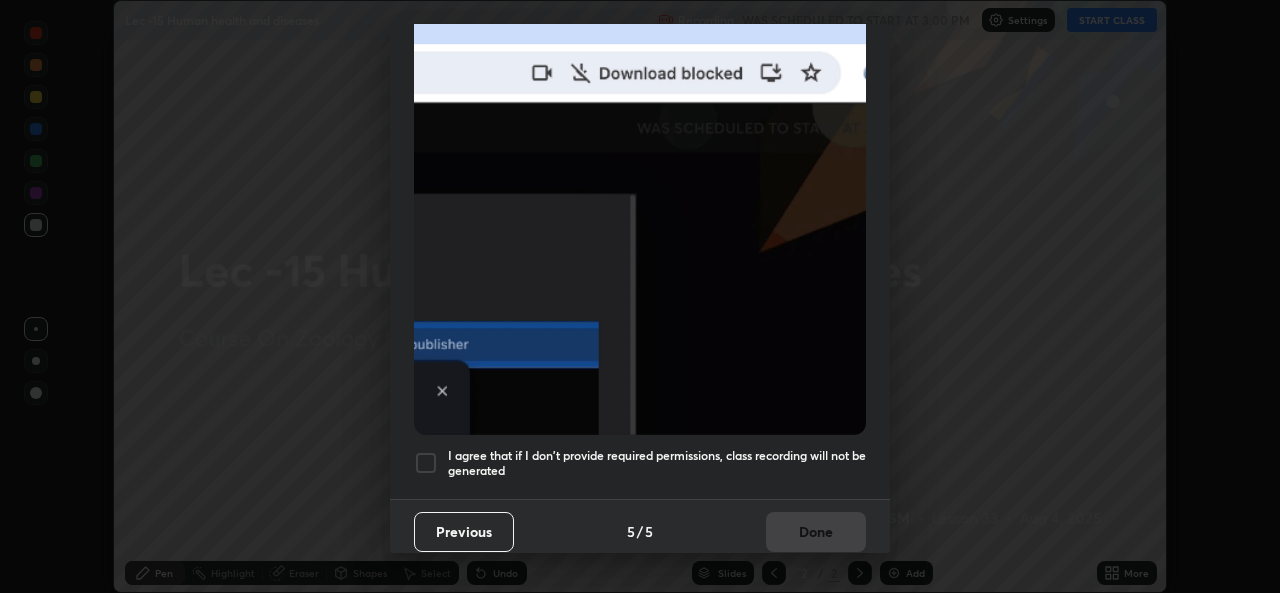 click at bounding box center (426, 463) 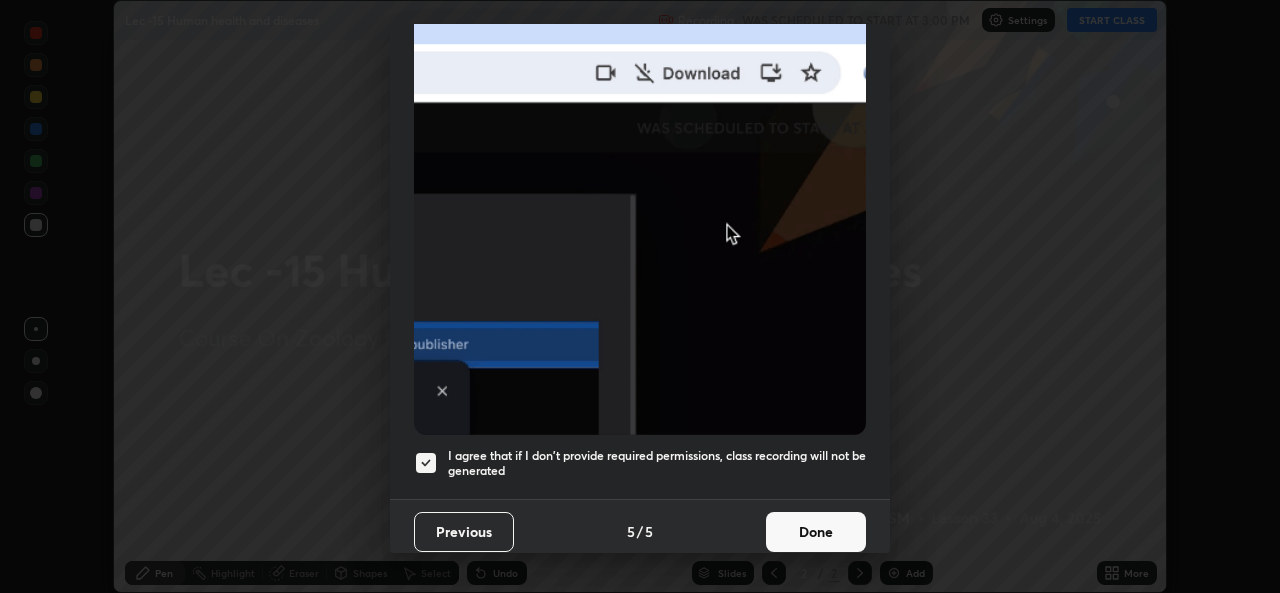 click on "Done" at bounding box center [816, 532] 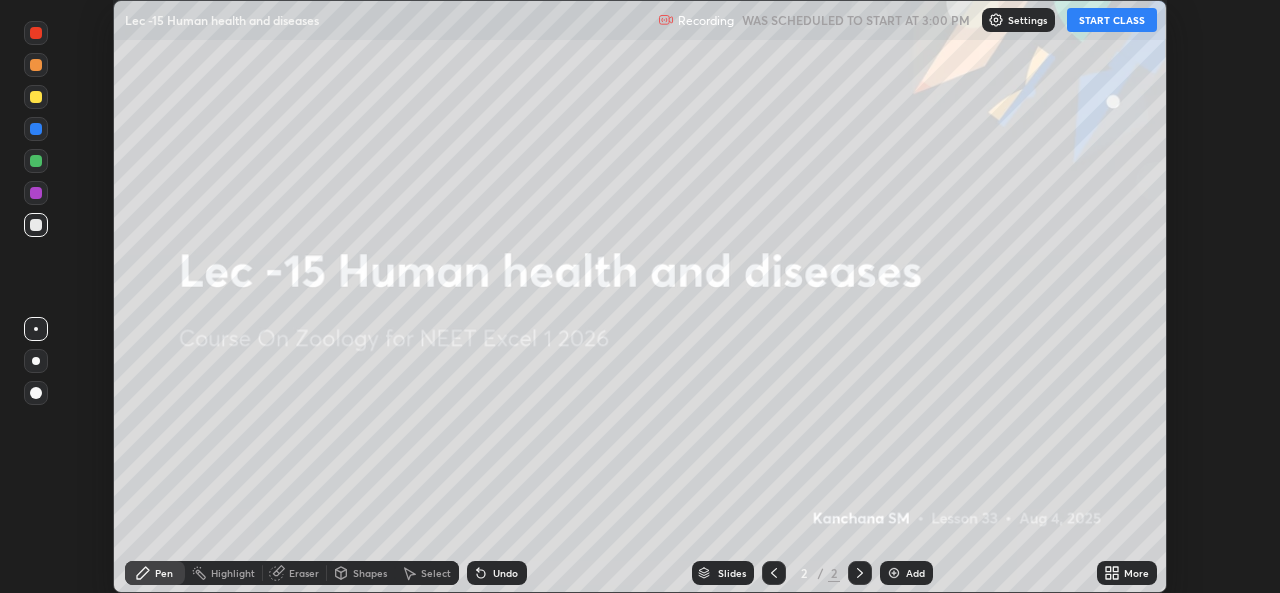 click on "START CLASS" at bounding box center (1112, 20) 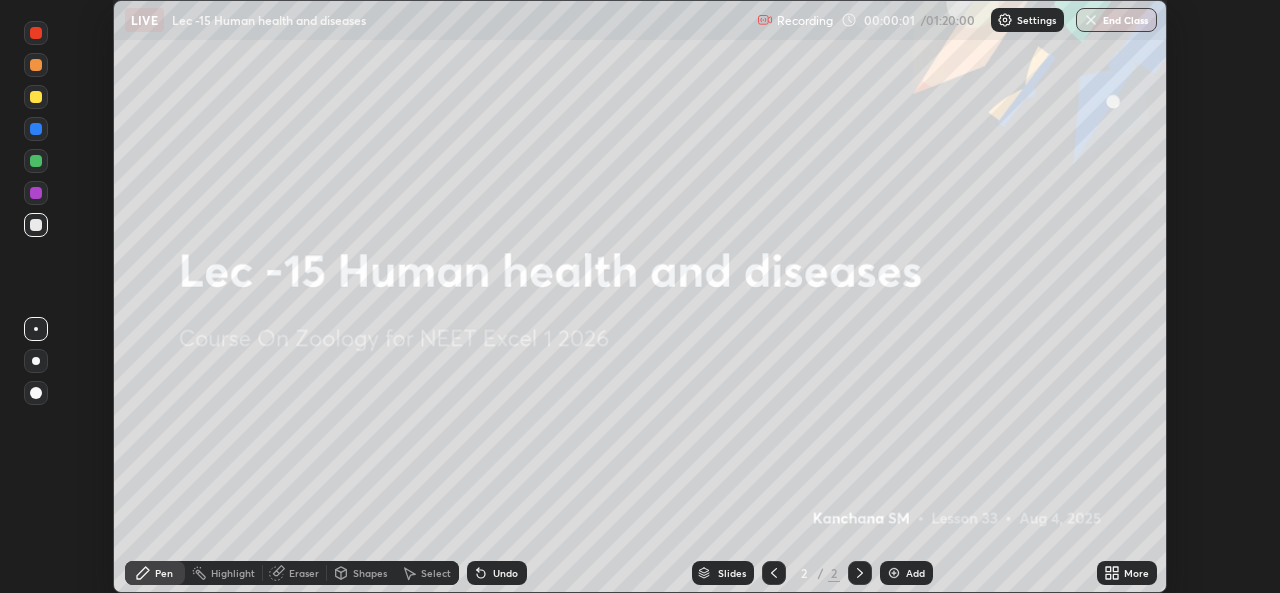 click 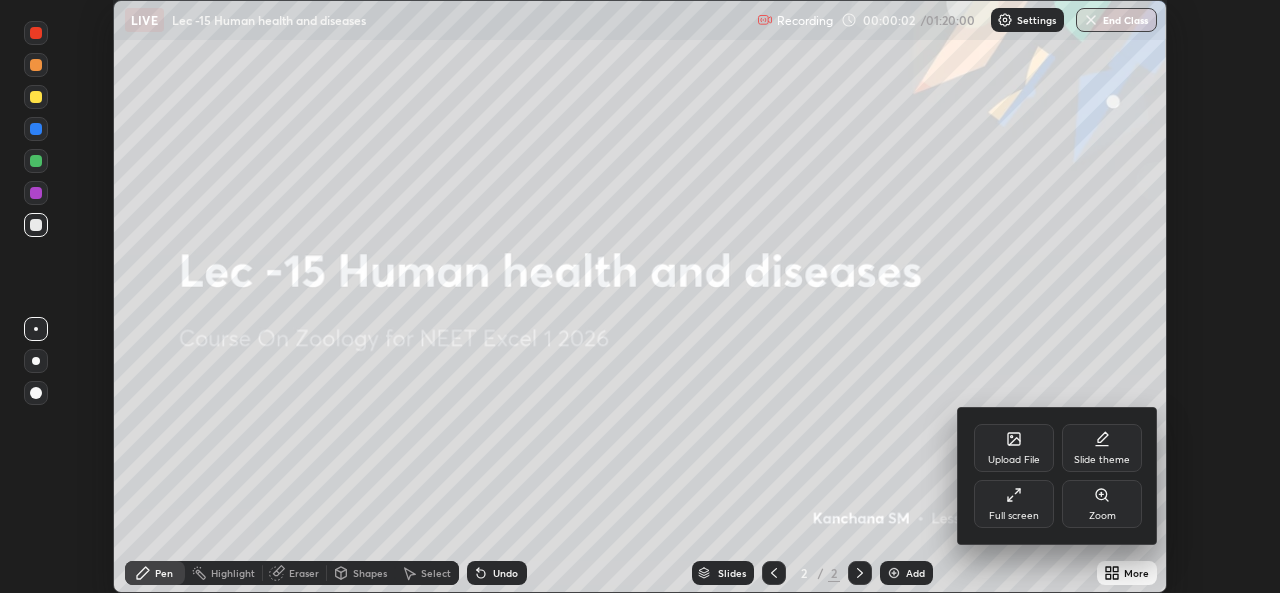 click on "Full screen" at bounding box center (1014, 504) 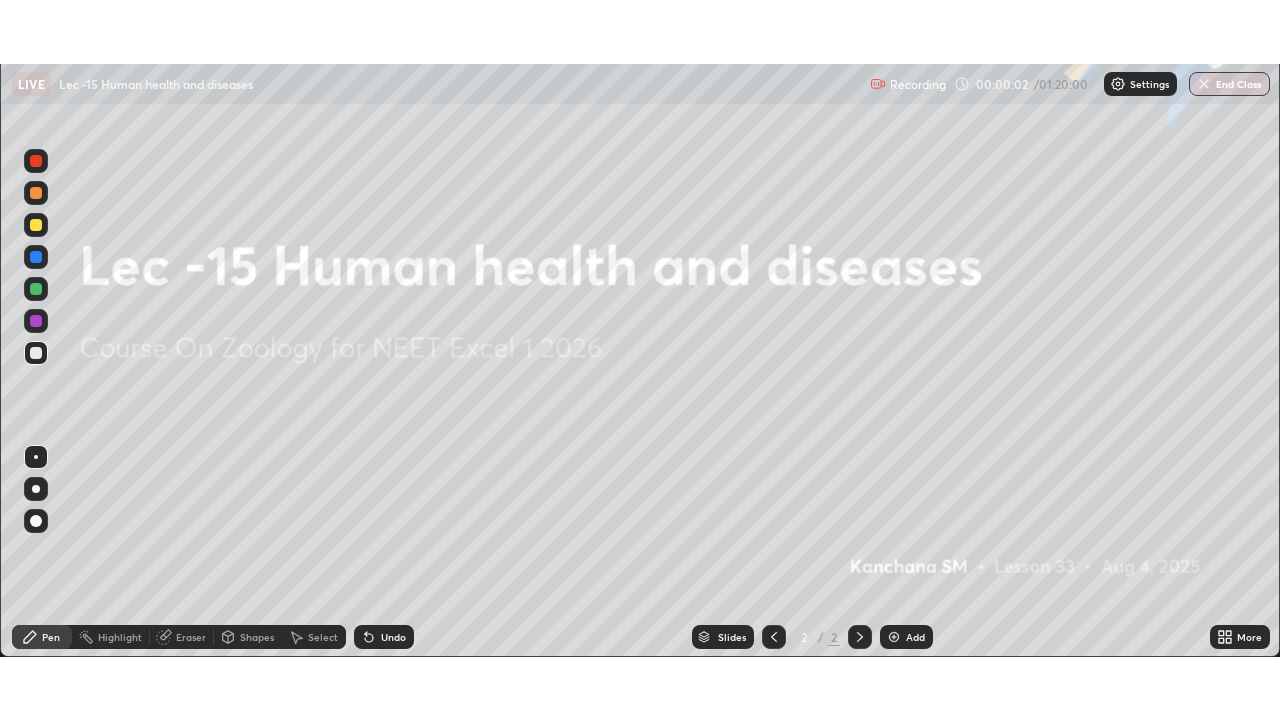 scroll, scrollTop: 99280, scrollLeft: 98720, axis: both 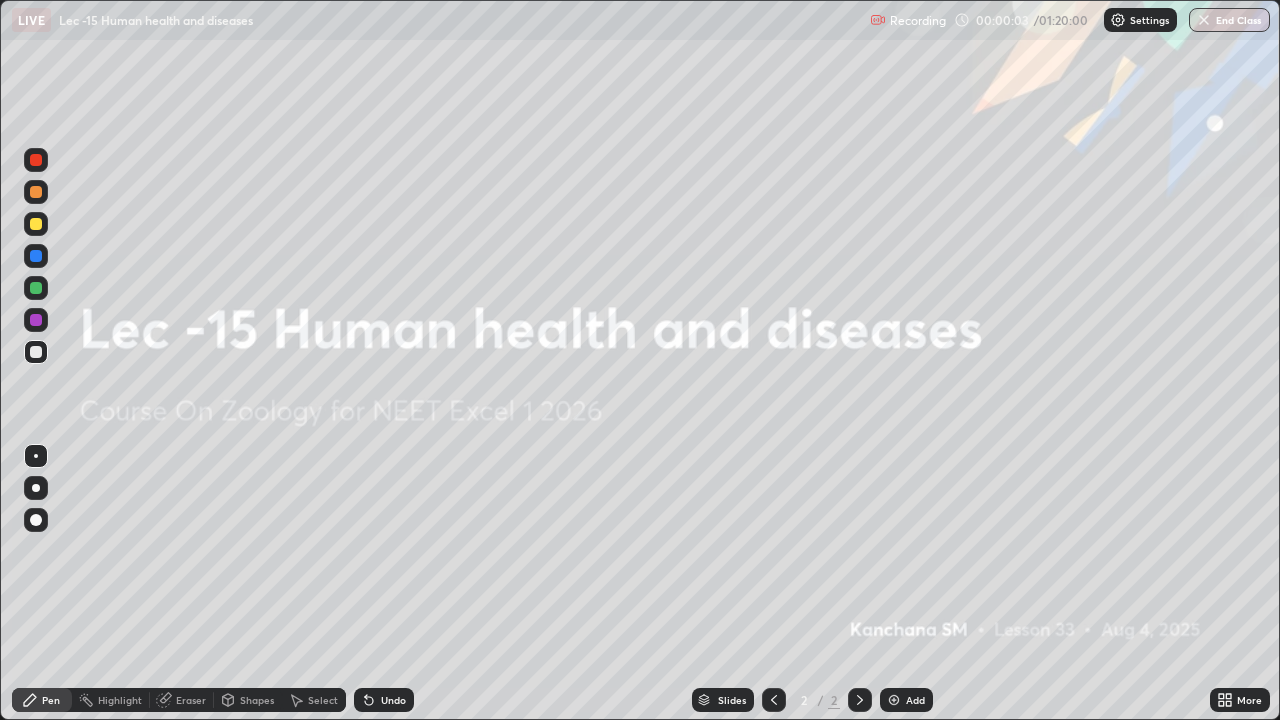 click at bounding box center (894, 700) 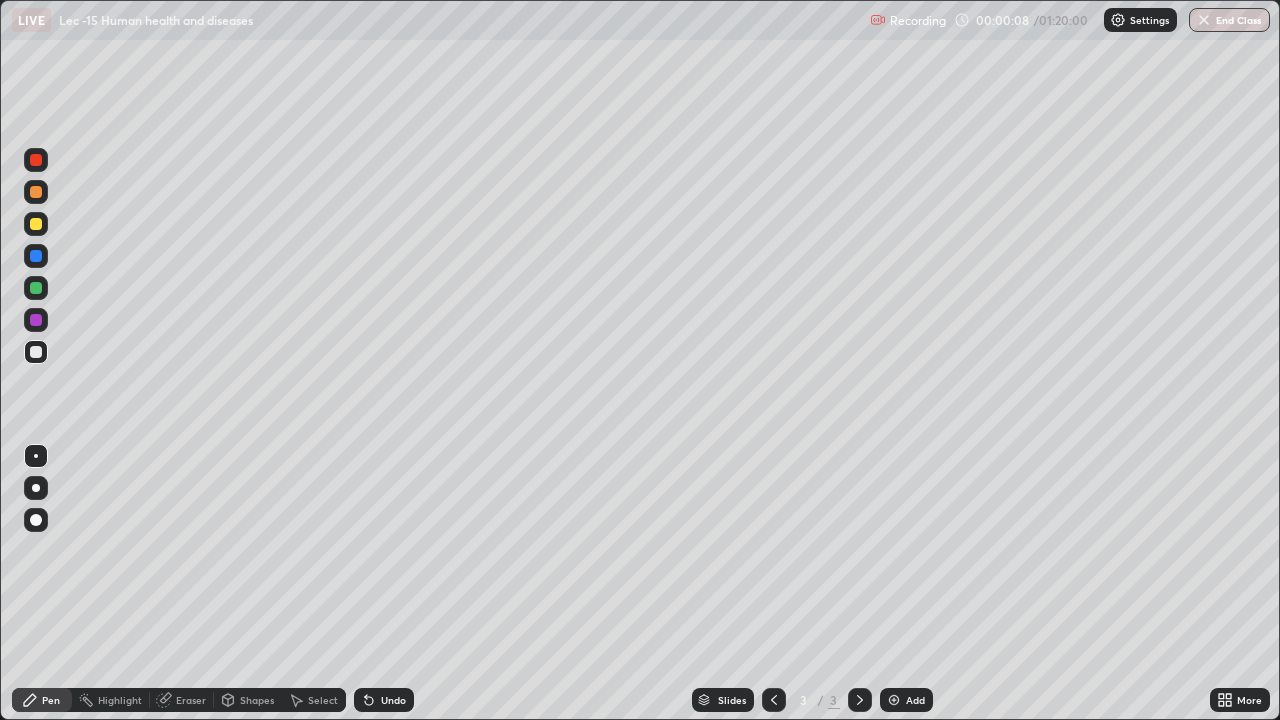 click on "Eraser" at bounding box center [191, 700] 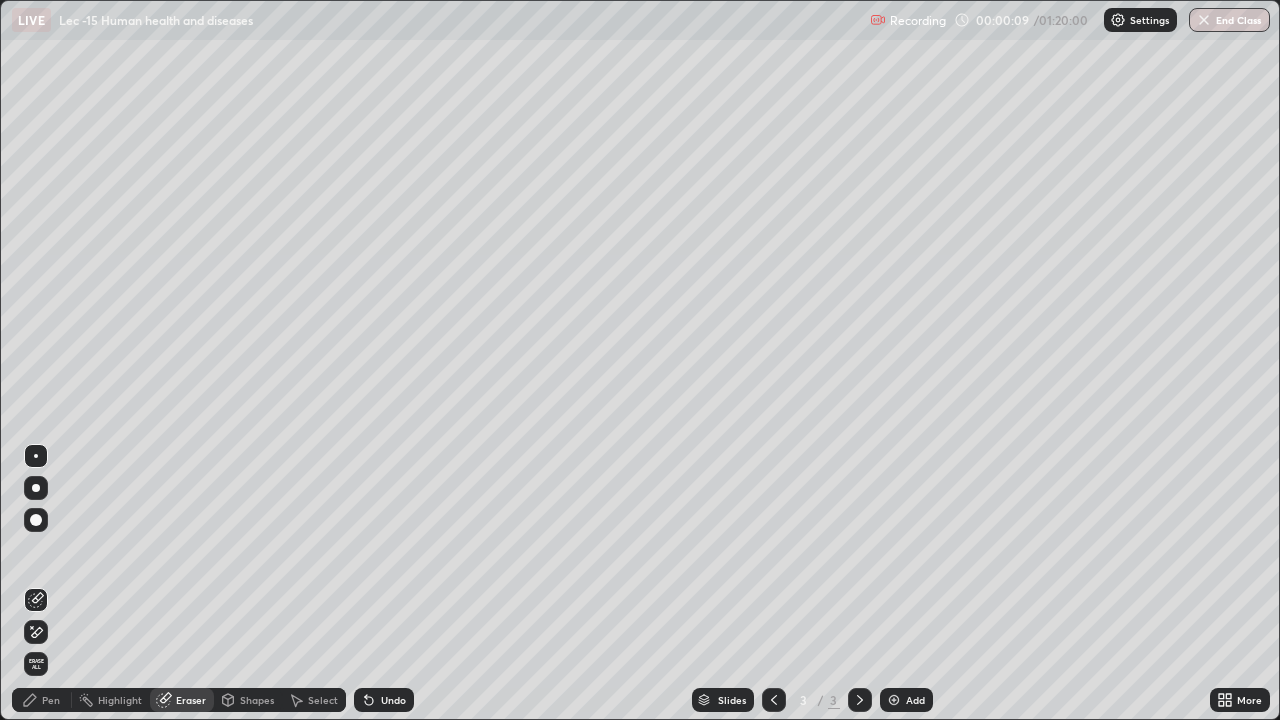 click on "Shapes" at bounding box center [257, 700] 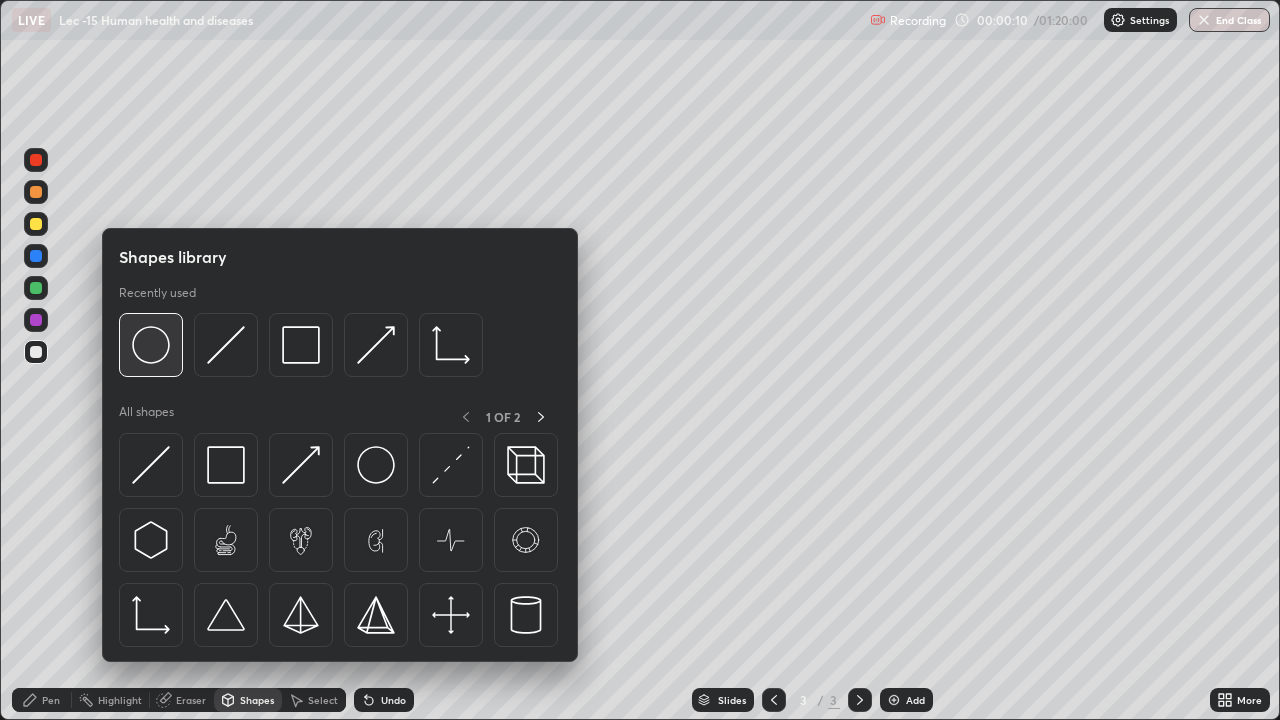 click at bounding box center (151, 345) 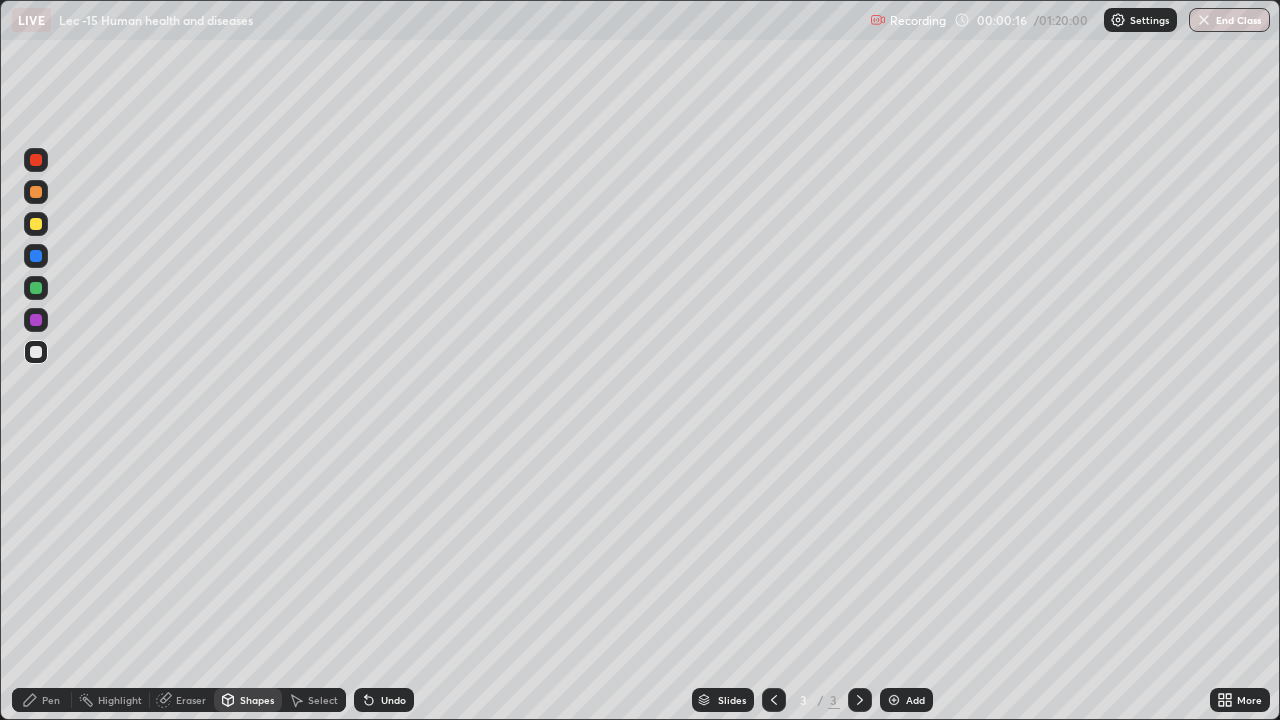 click on "Pen" at bounding box center [51, 700] 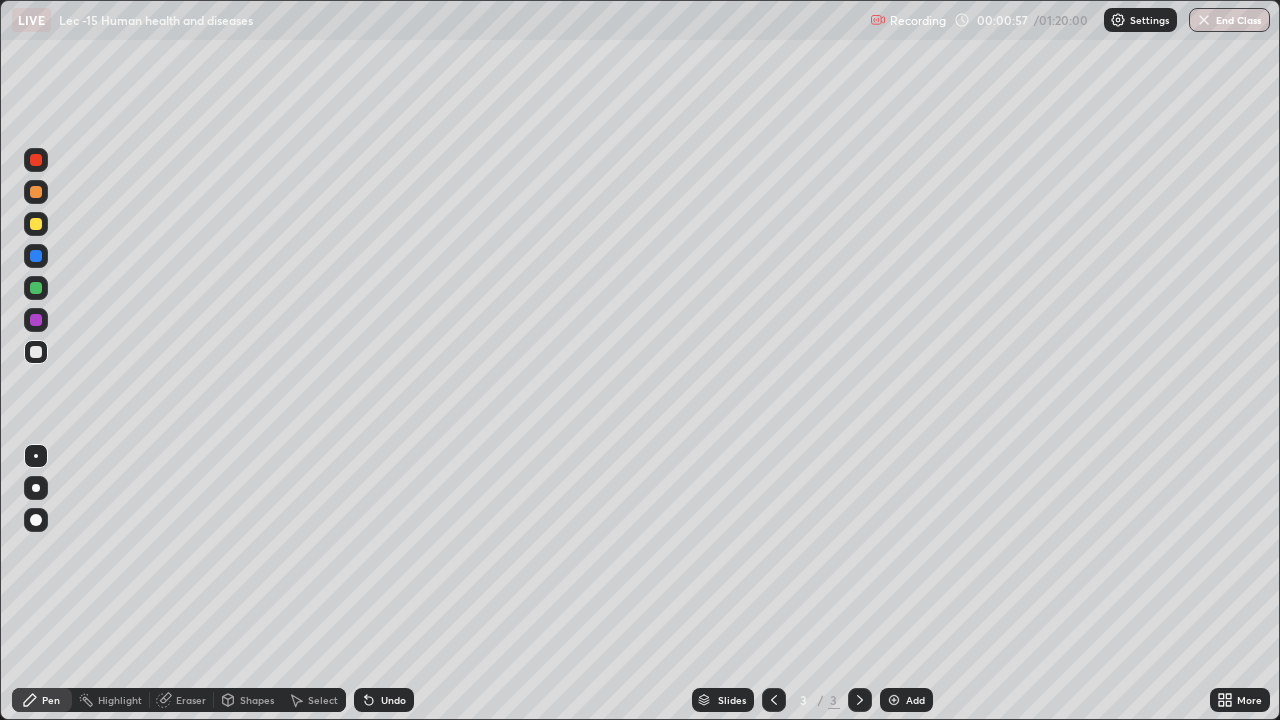 click at bounding box center [36, 288] 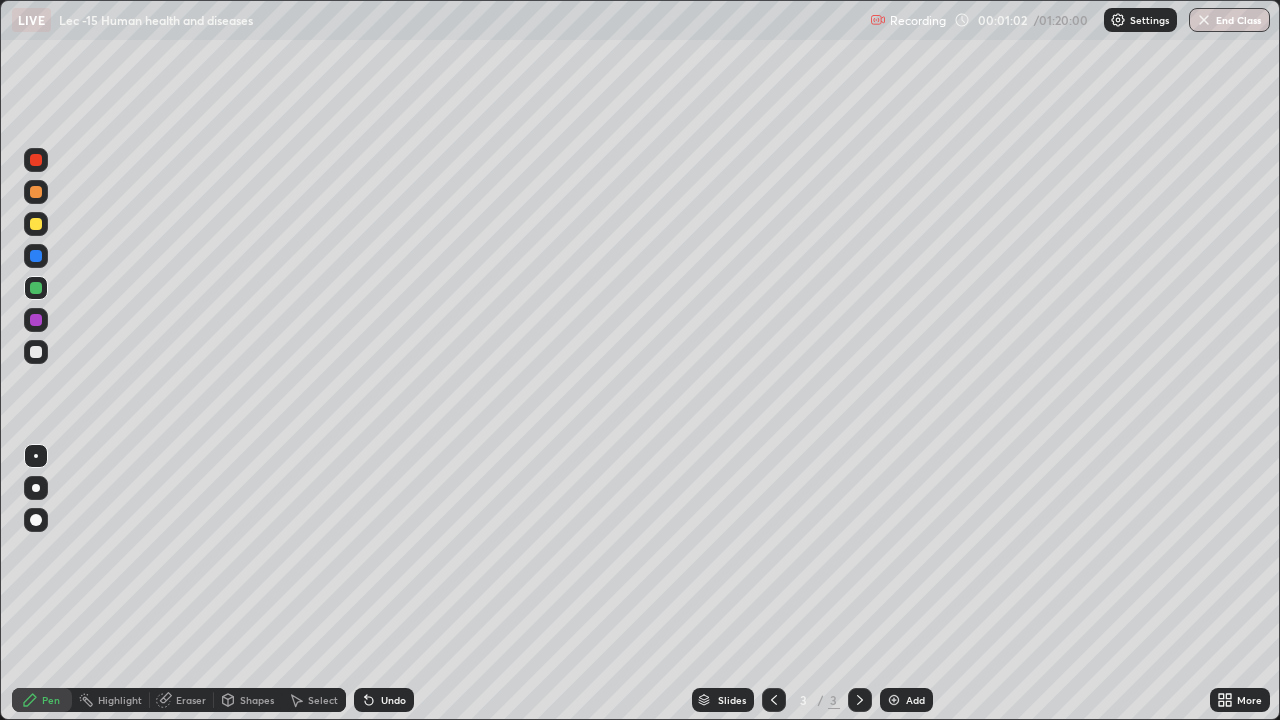 click at bounding box center [36, 320] 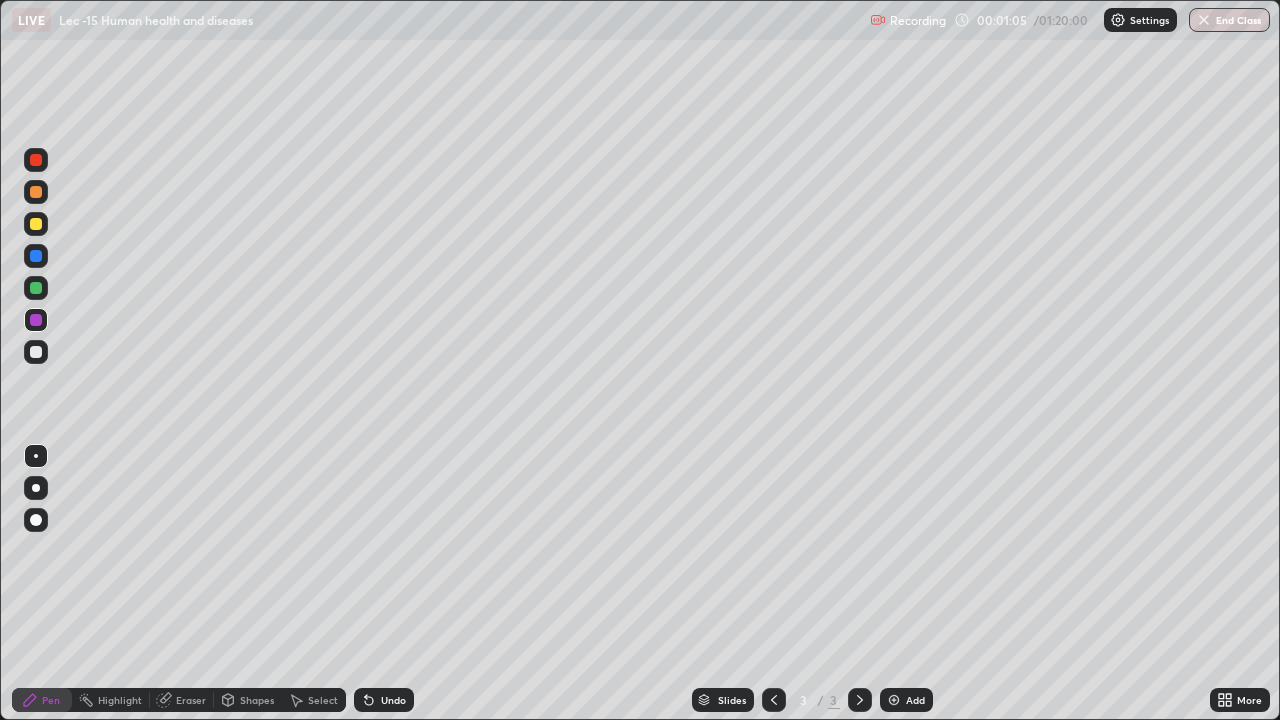click at bounding box center (36, 224) 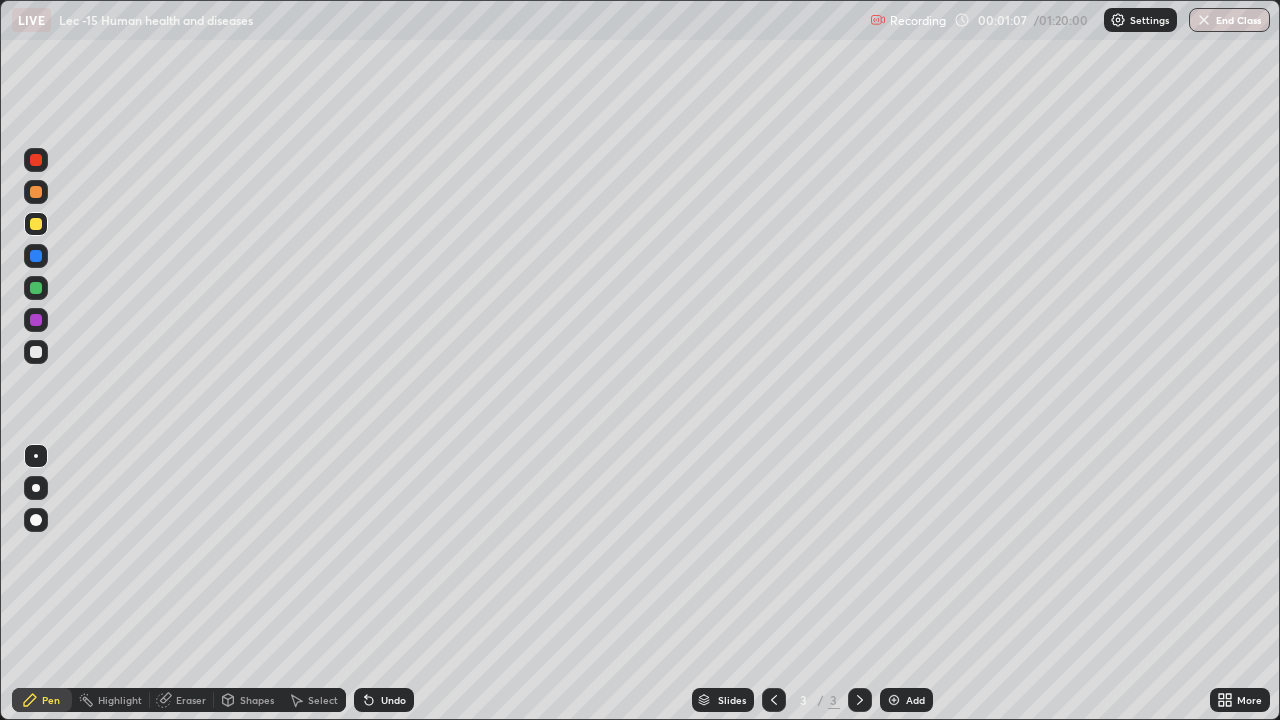 click at bounding box center (36, 192) 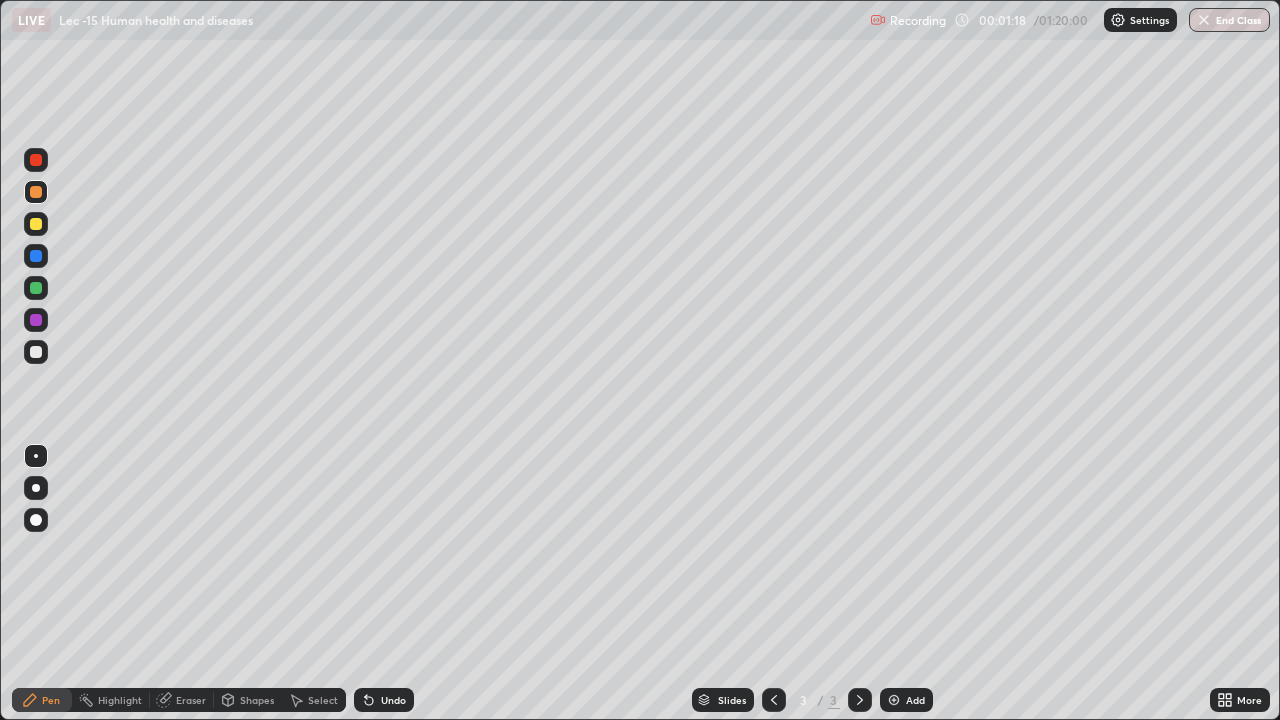 click at bounding box center [36, 352] 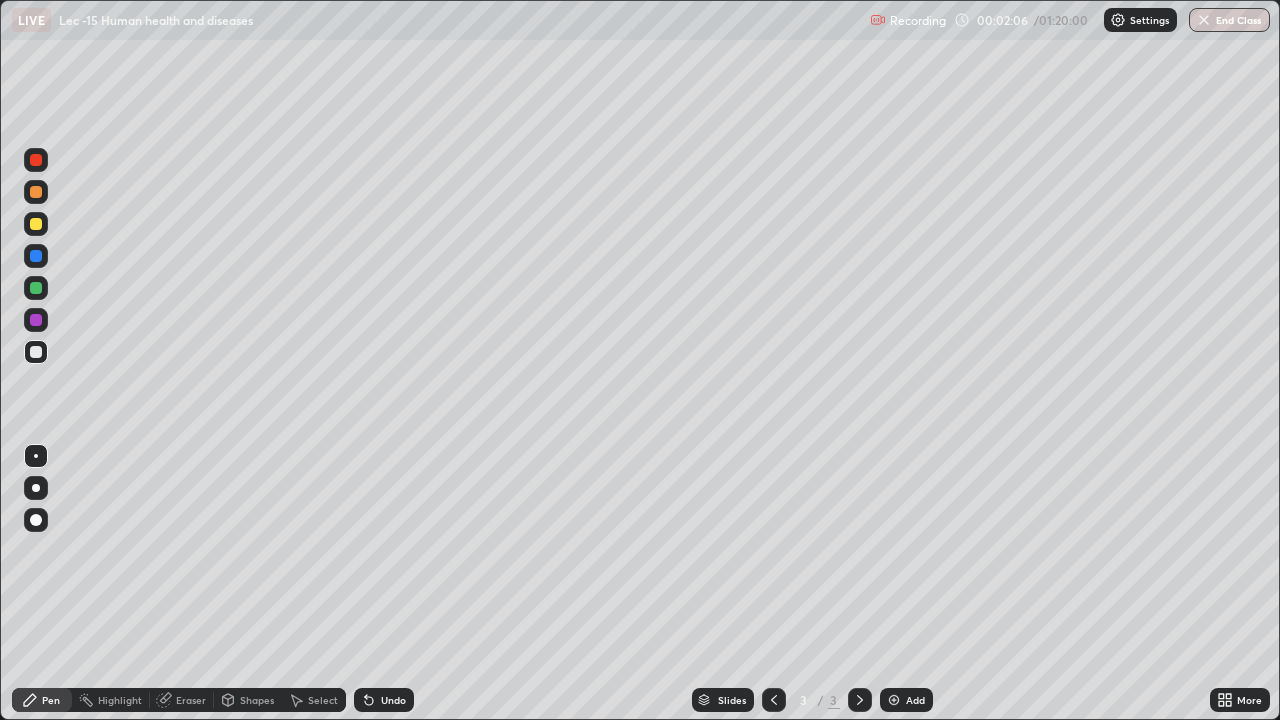 click on "Select" at bounding box center (323, 700) 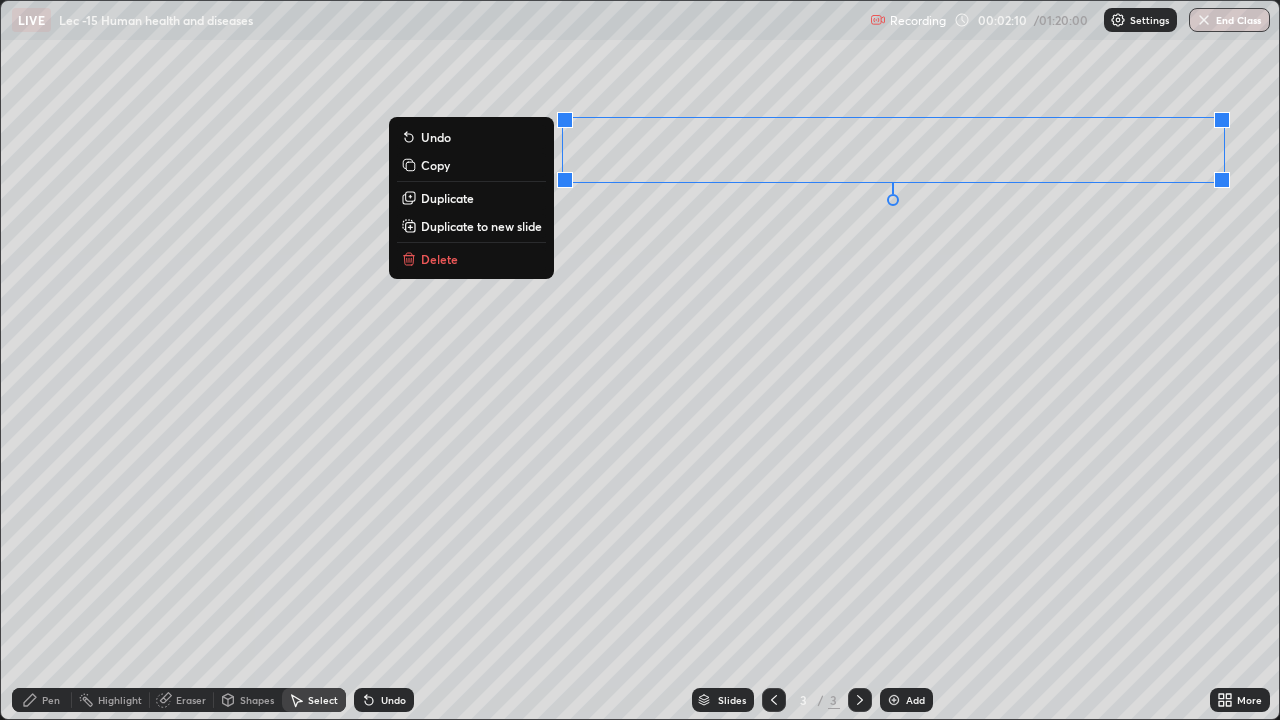 click on "0 ° Undo Copy Duplicate Duplicate to new slide Delete" at bounding box center (640, 360) 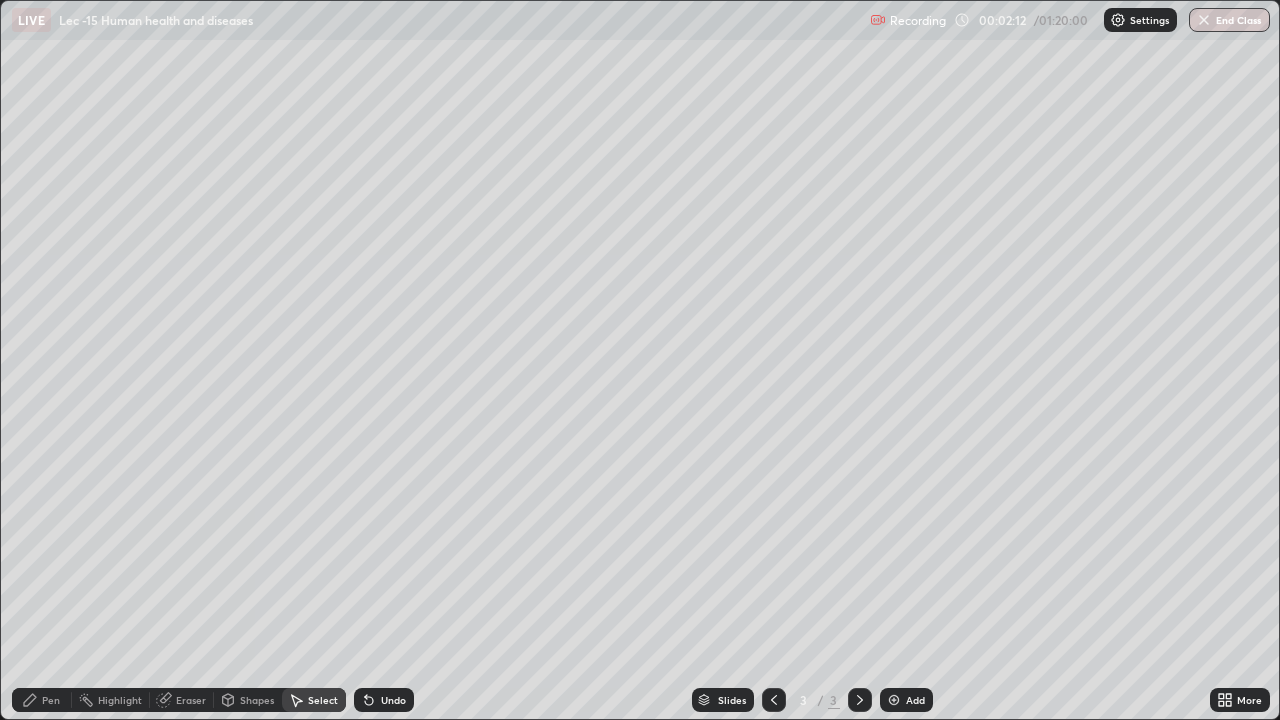 click on "Pen" at bounding box center [51, 700] 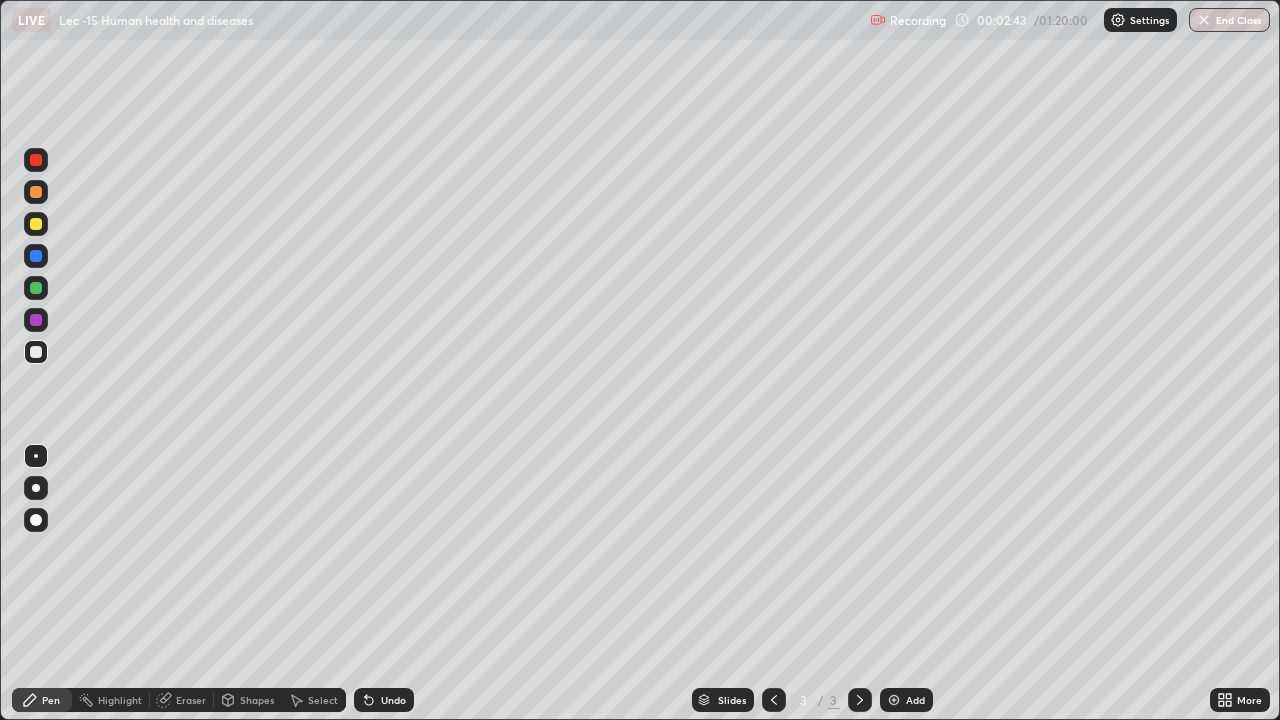 click 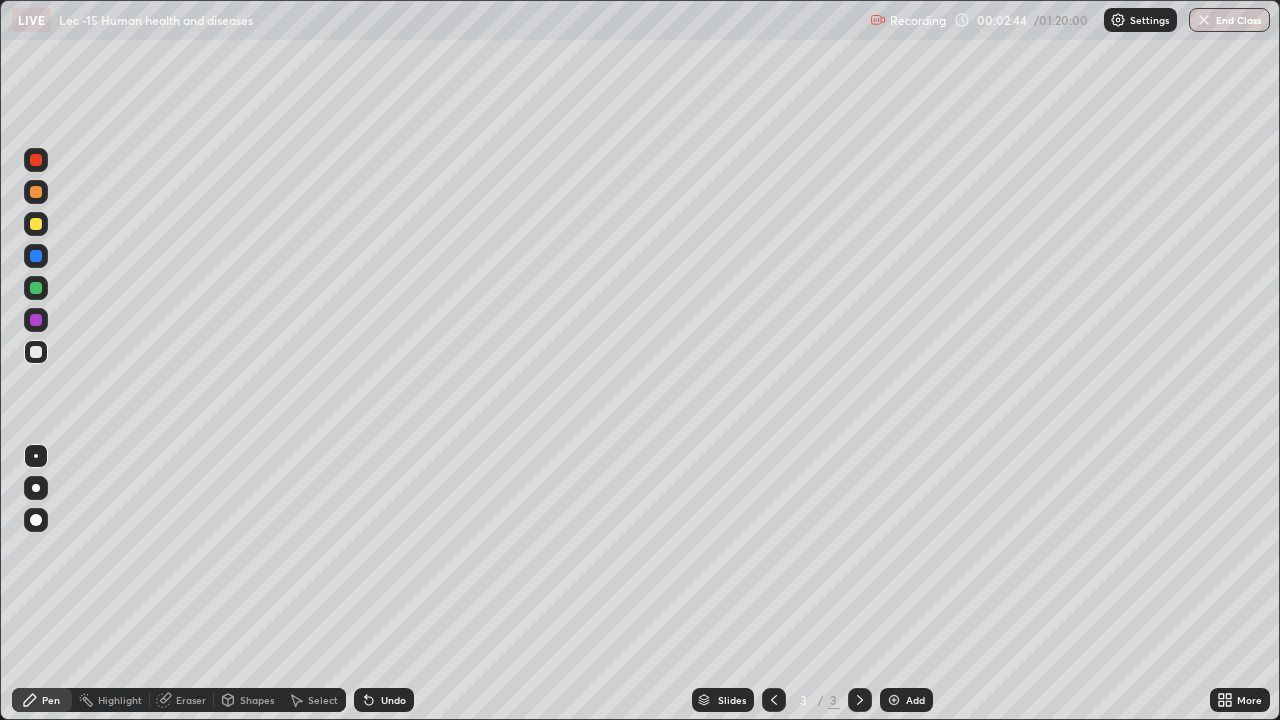 click on "Undo" at bounding box center [393, 700] 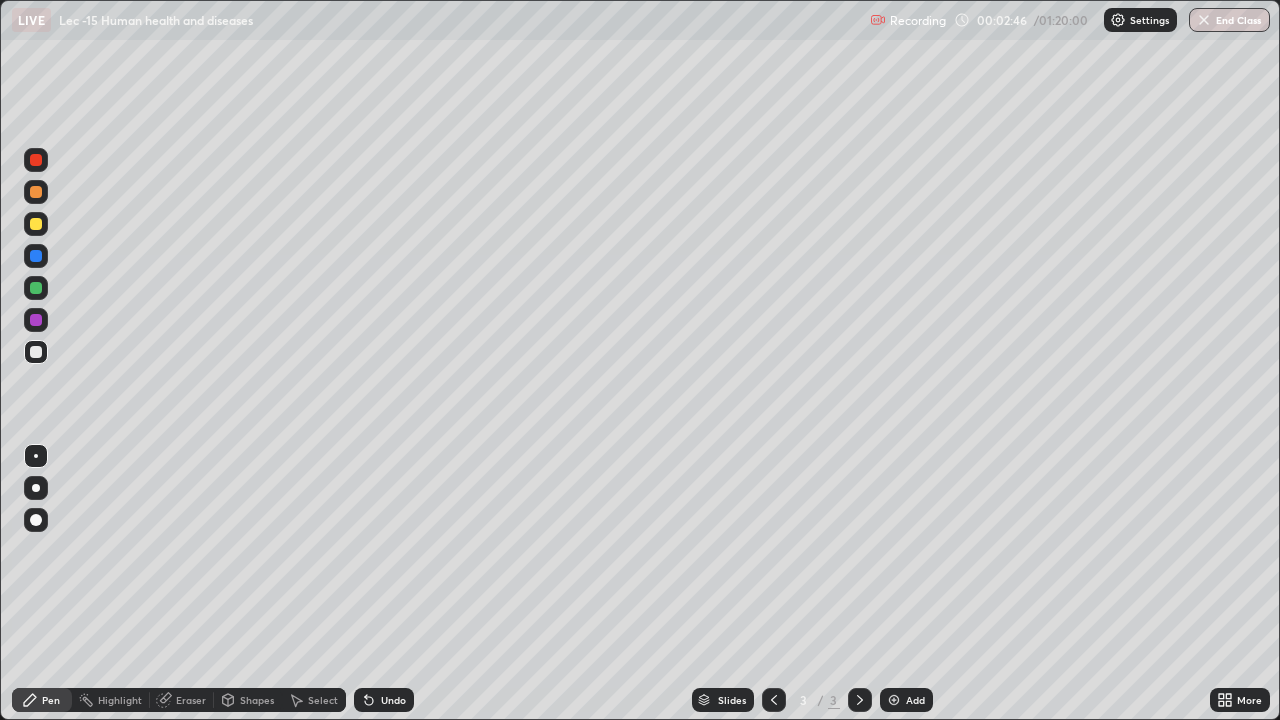 click on "Select" at bounding box center (323, 700) 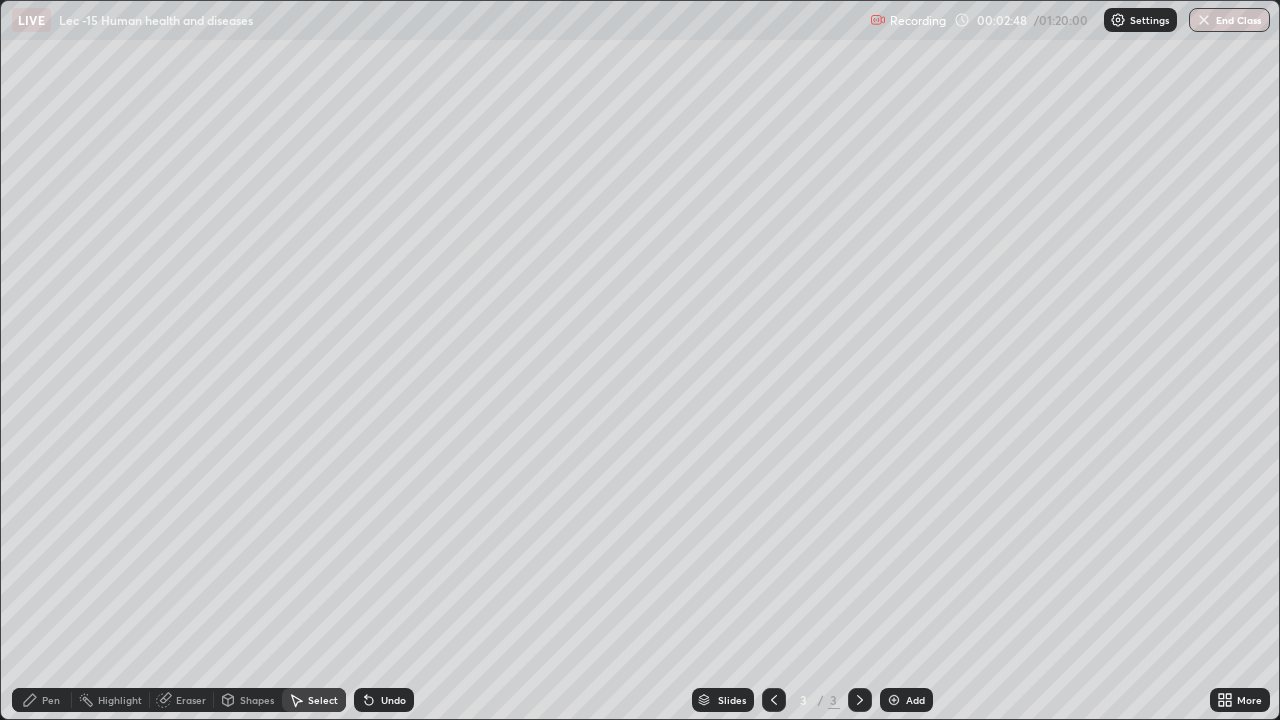 click on "Pen" at bounding box center (51, 700) 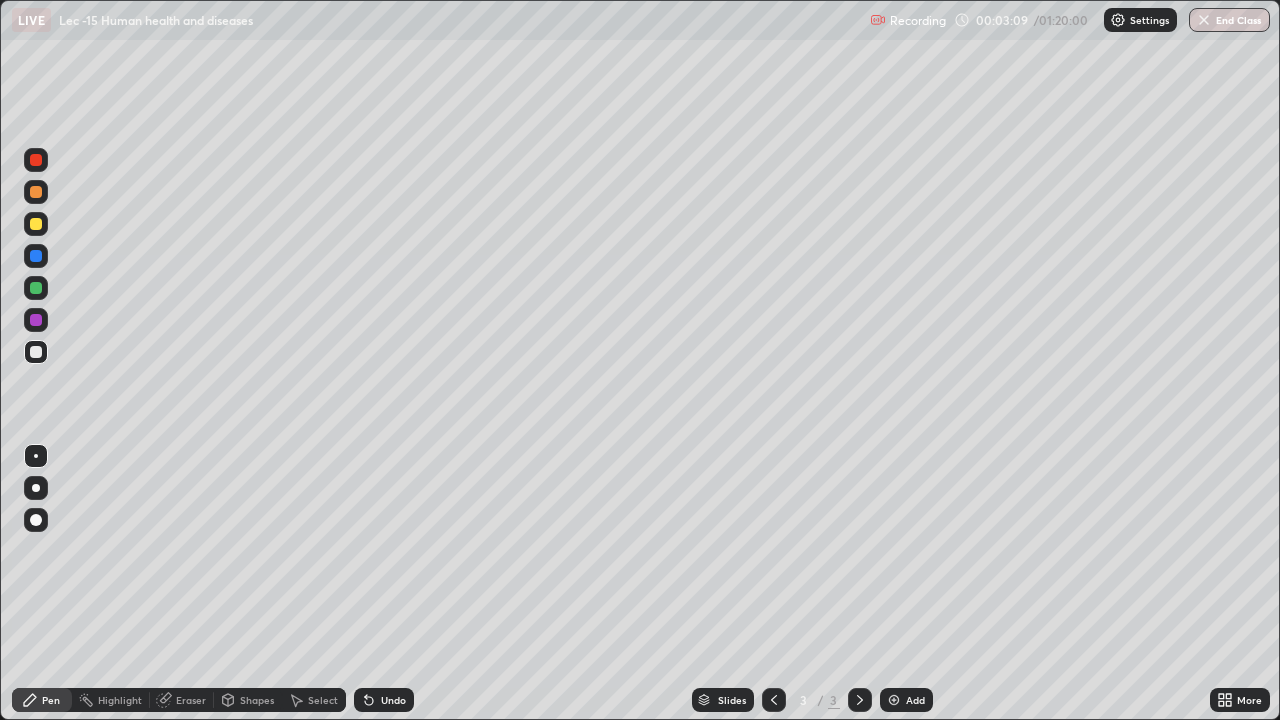 click at bounding box center [36, 288] 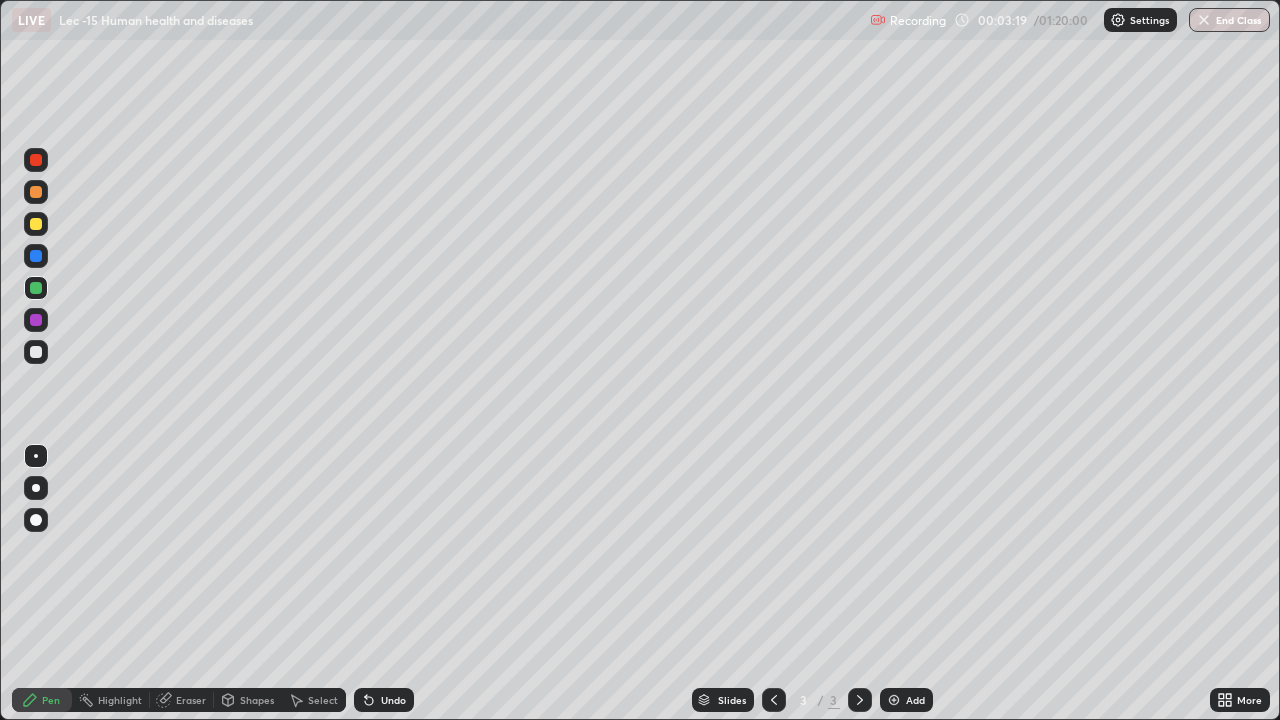 click on "Undo" at bounding box center (393, 700) 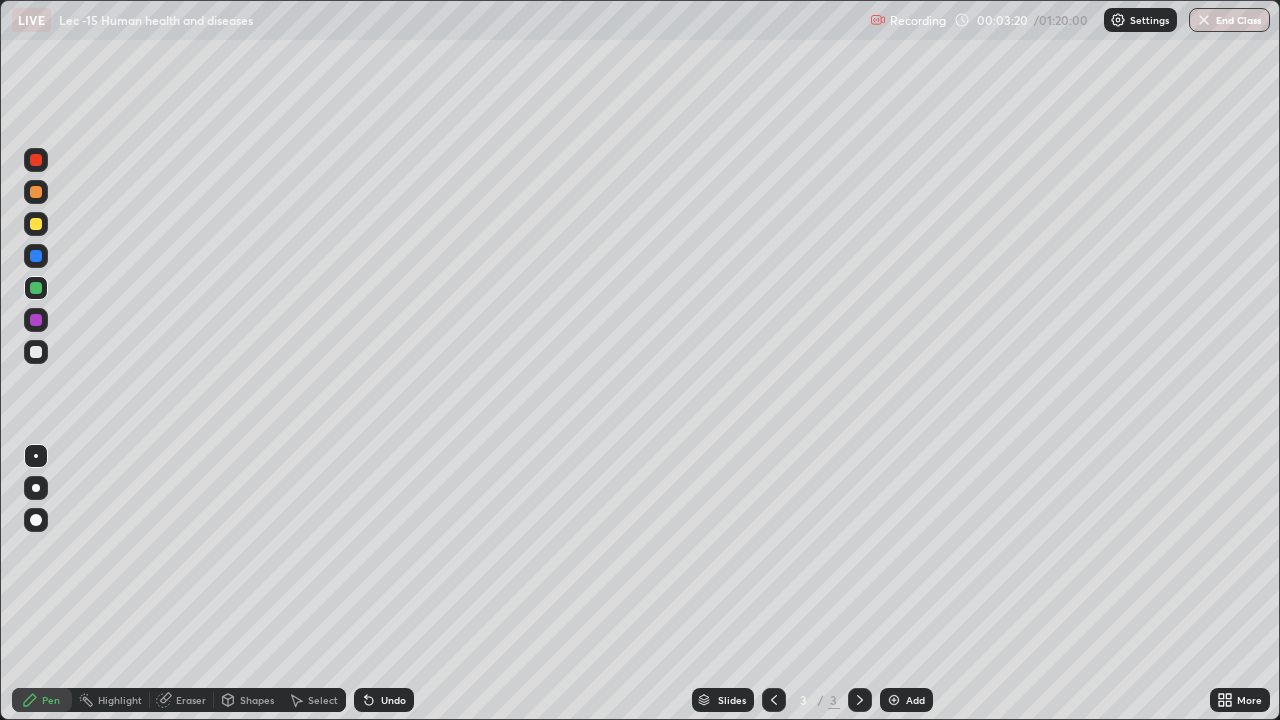 click on "Undo" at bounding box center (393, 700) 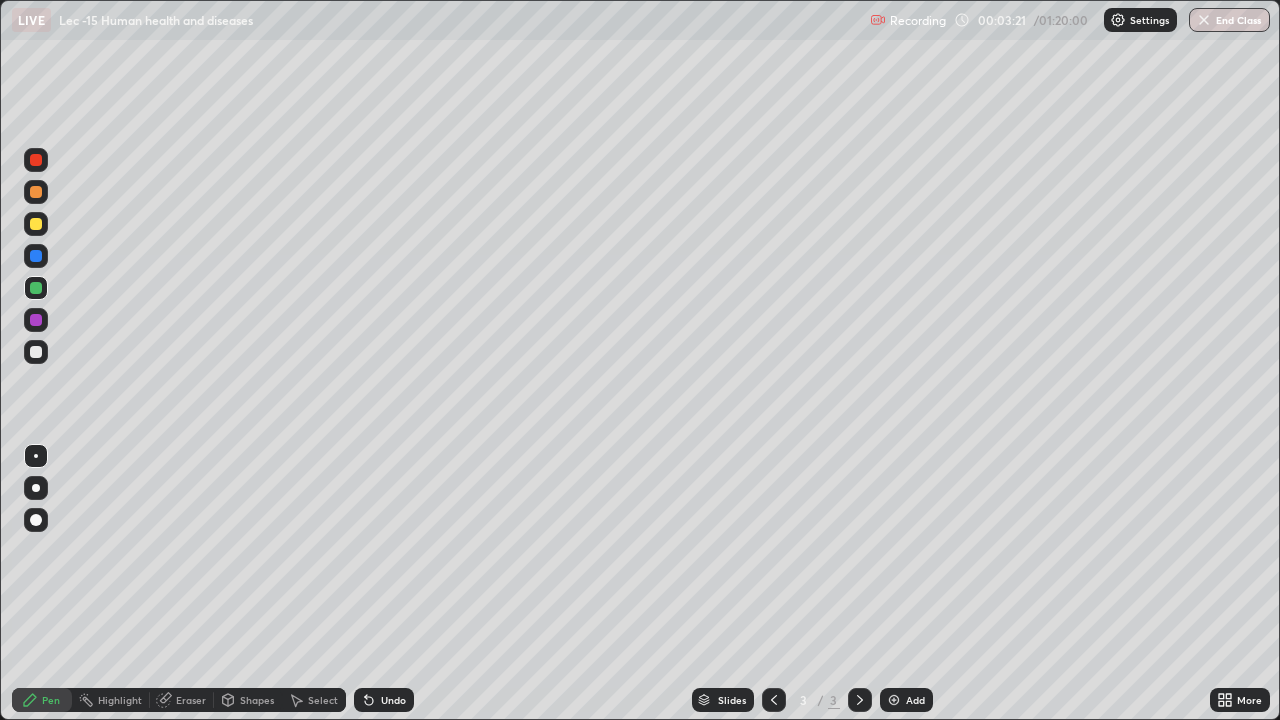 click on "Undo" at bounding box center [393, 700] 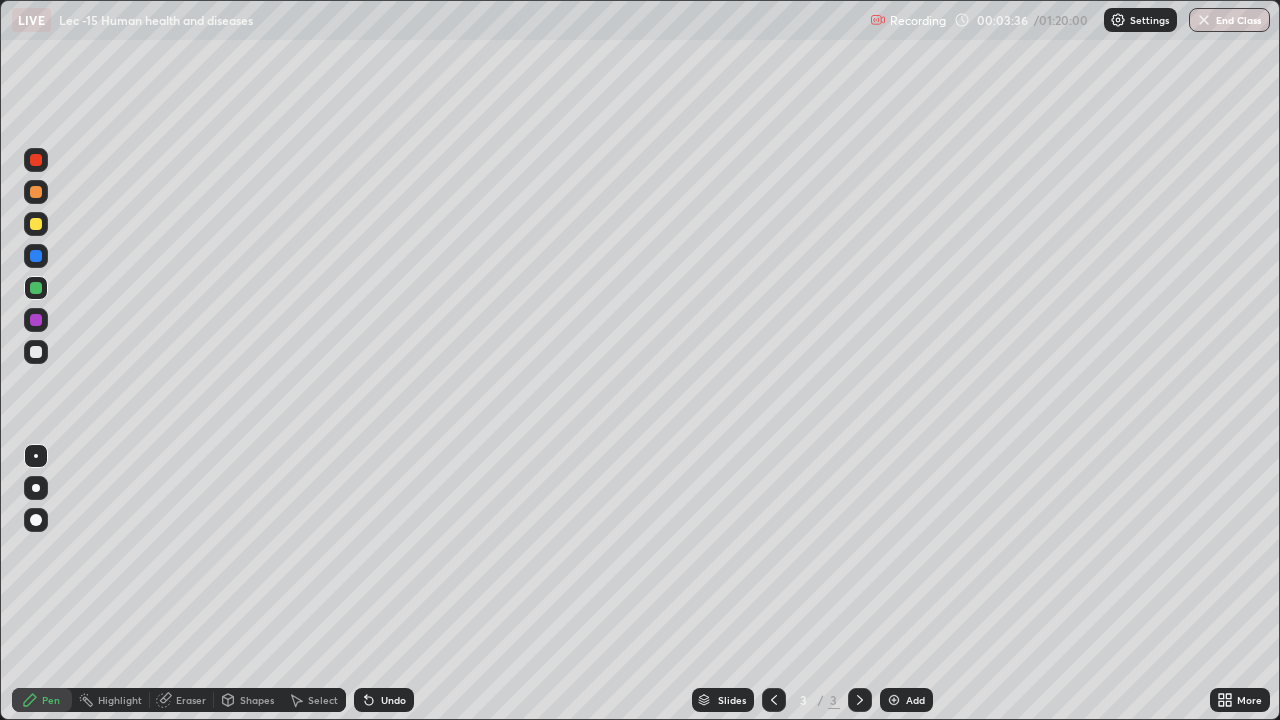 click at bounding box center (36, 352) 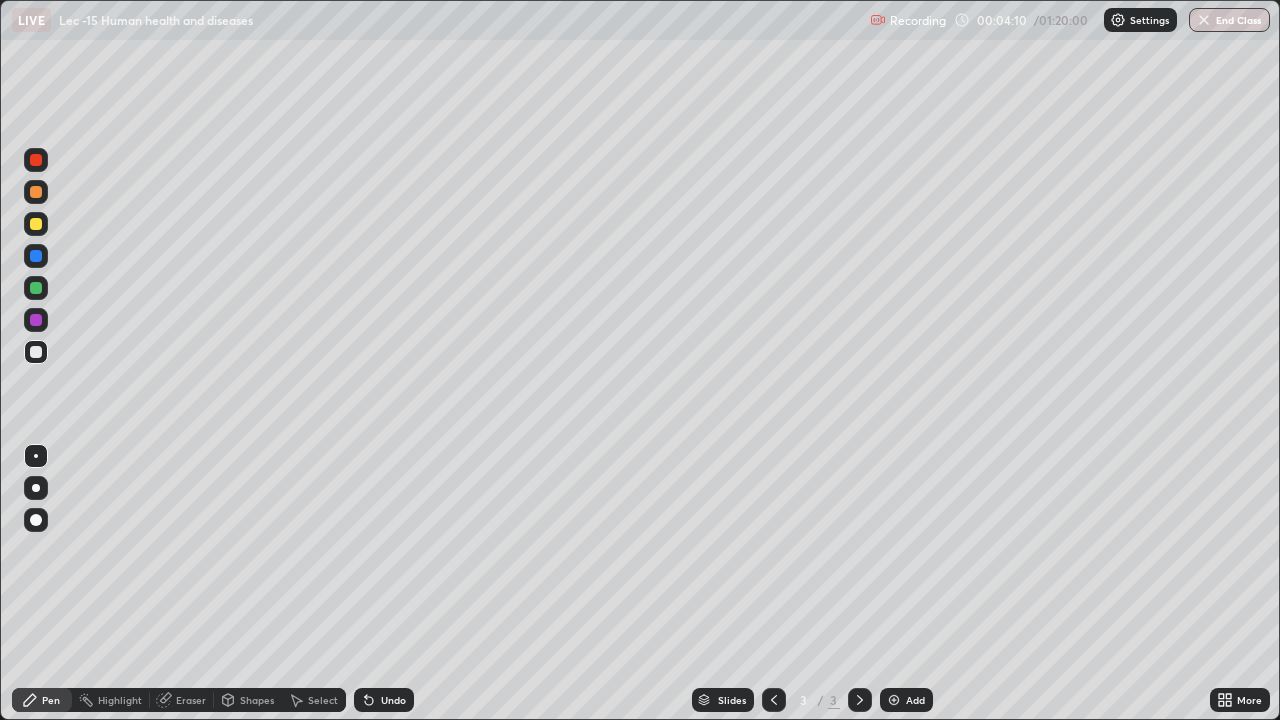 click at bounding box center (36, 288) 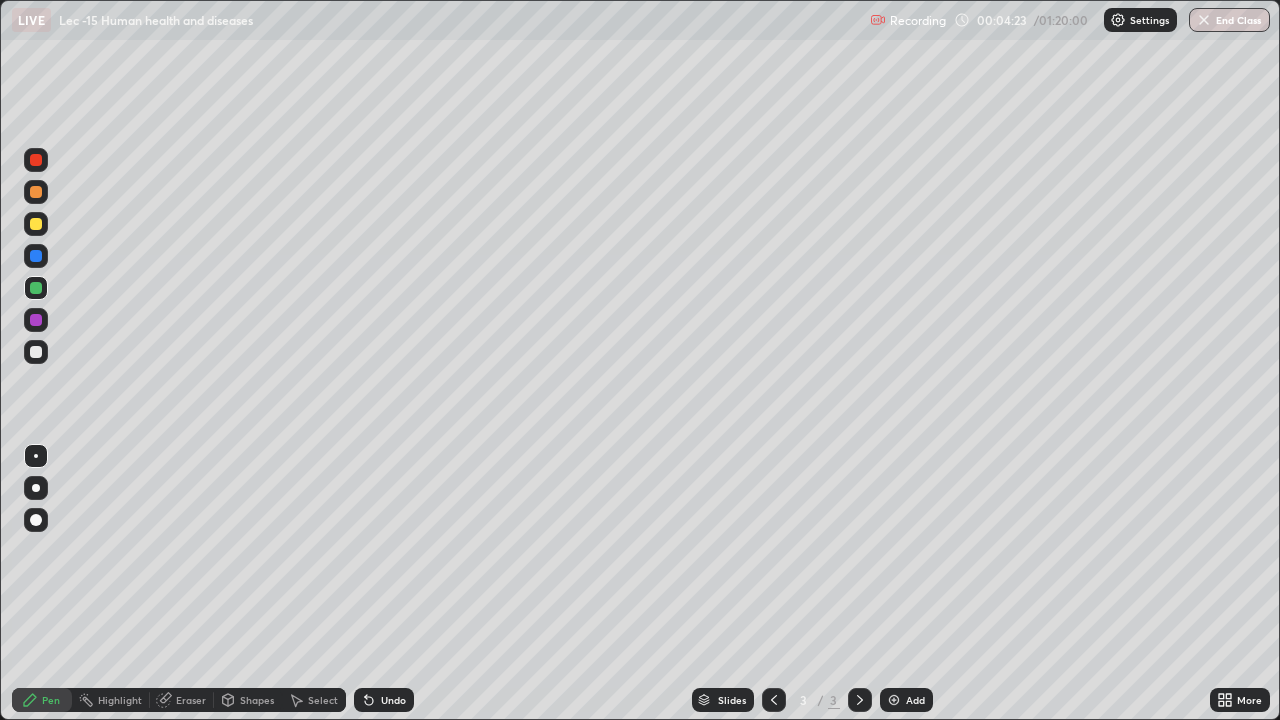click at bounding box center (36, 352) 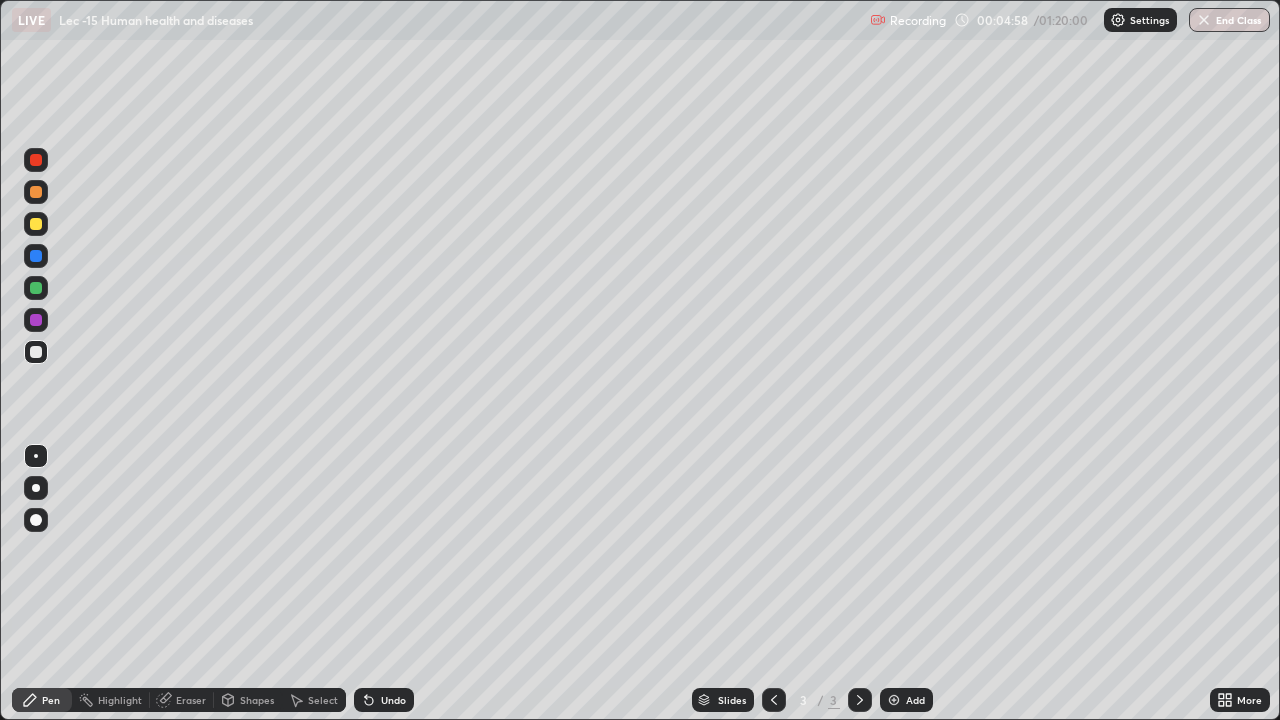click on "Select" at bounding box center [323, 700] 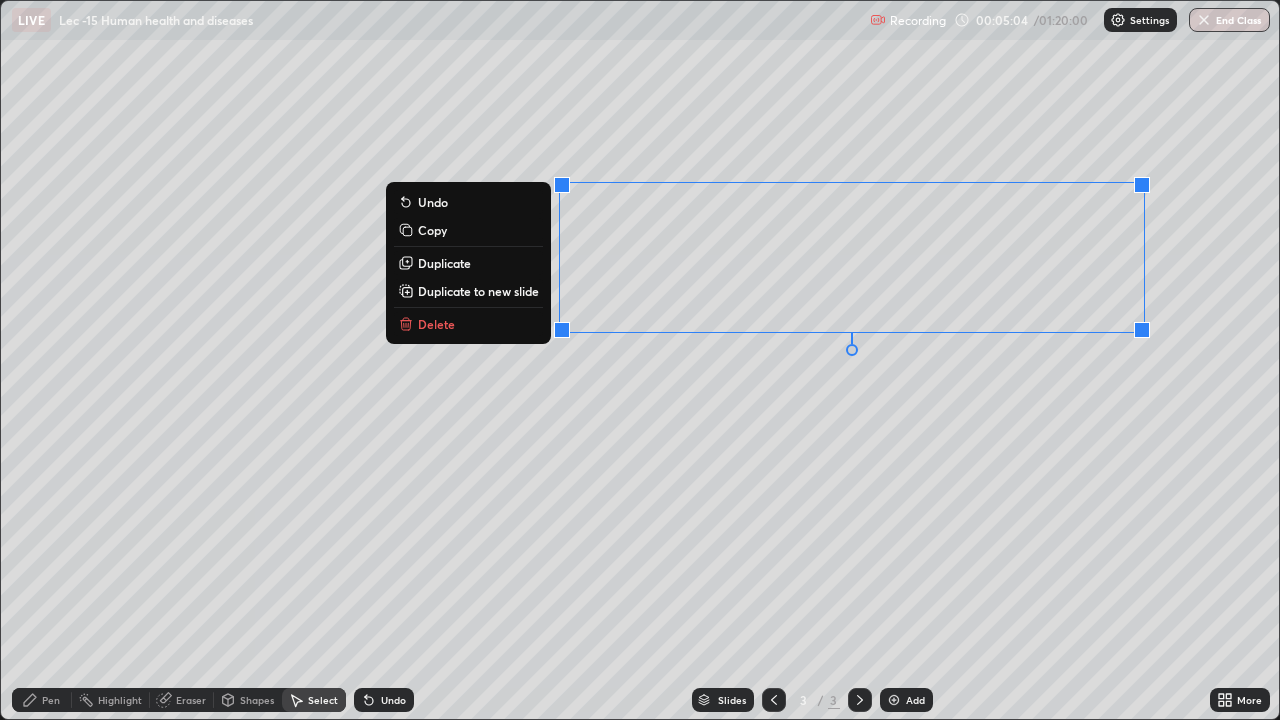 click on "0 ° Undo Copy Duplicate Duplicate to new slide Delete" at bounding box center [640, 360] 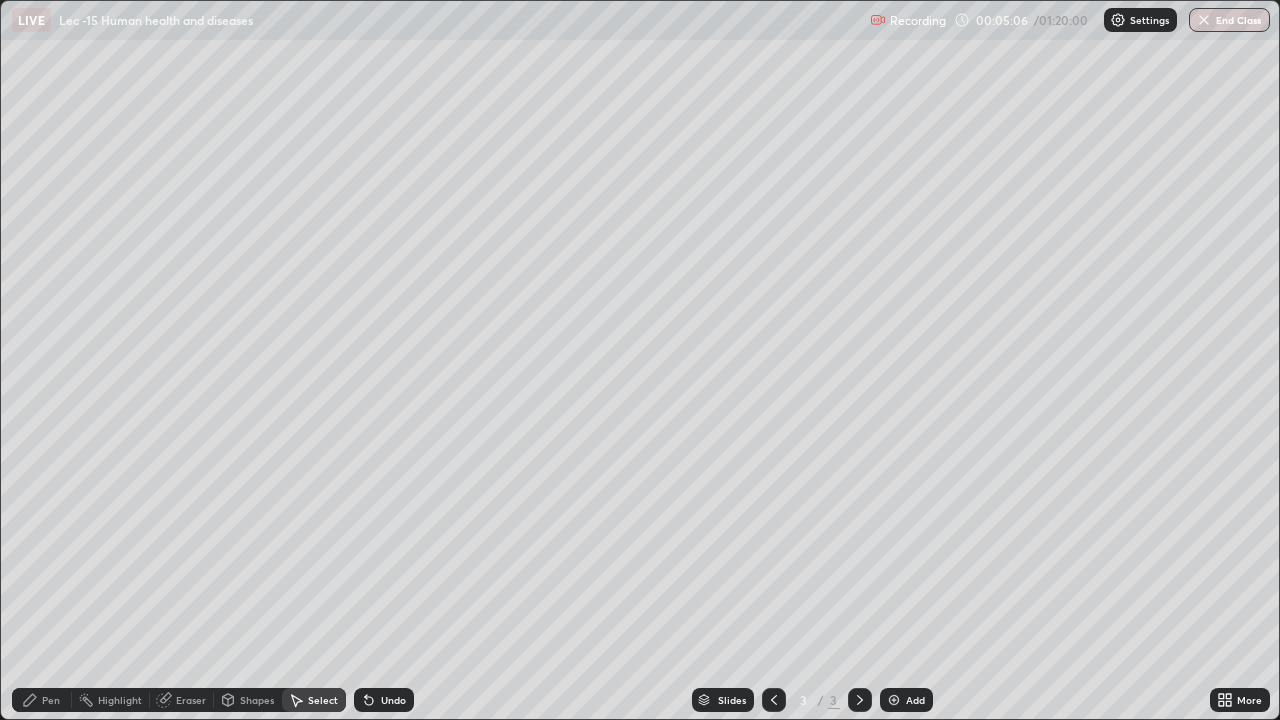 click on "Pen" at bounding box center (51, 700) 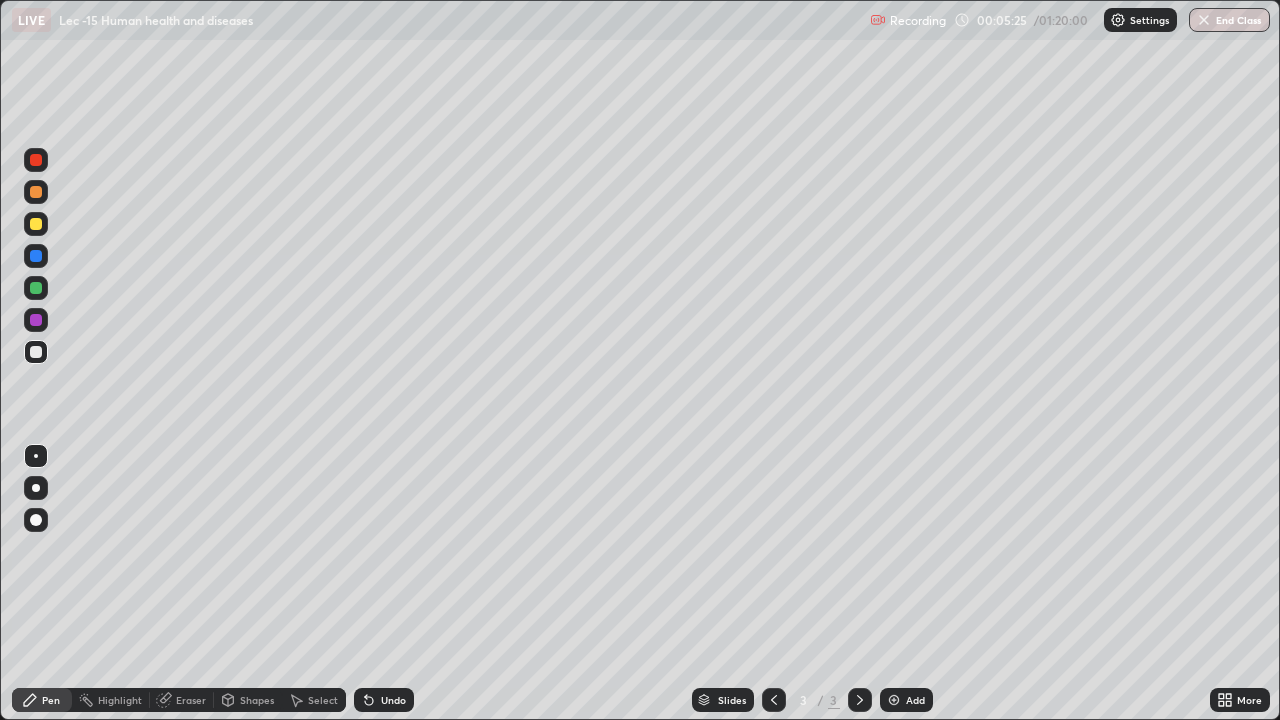 click on "Undo" at bounding box center (393, 700) 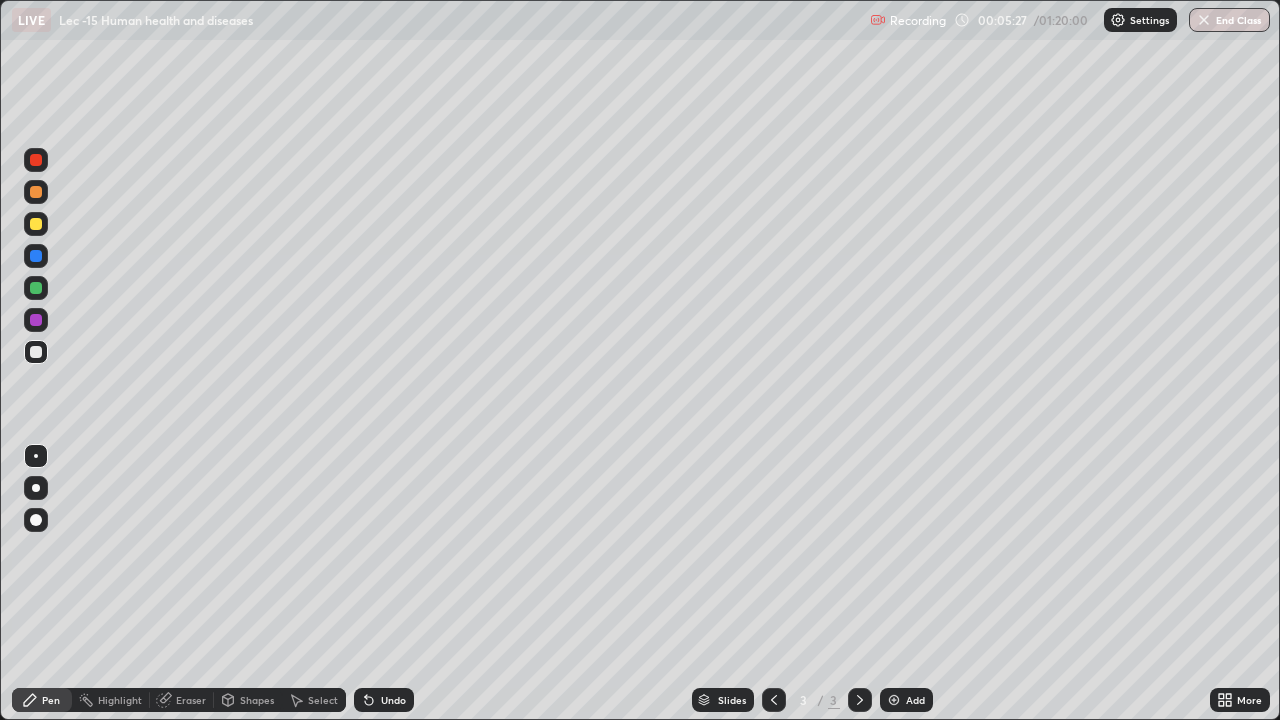 click on "Undo" at bounding box center [384, 700] 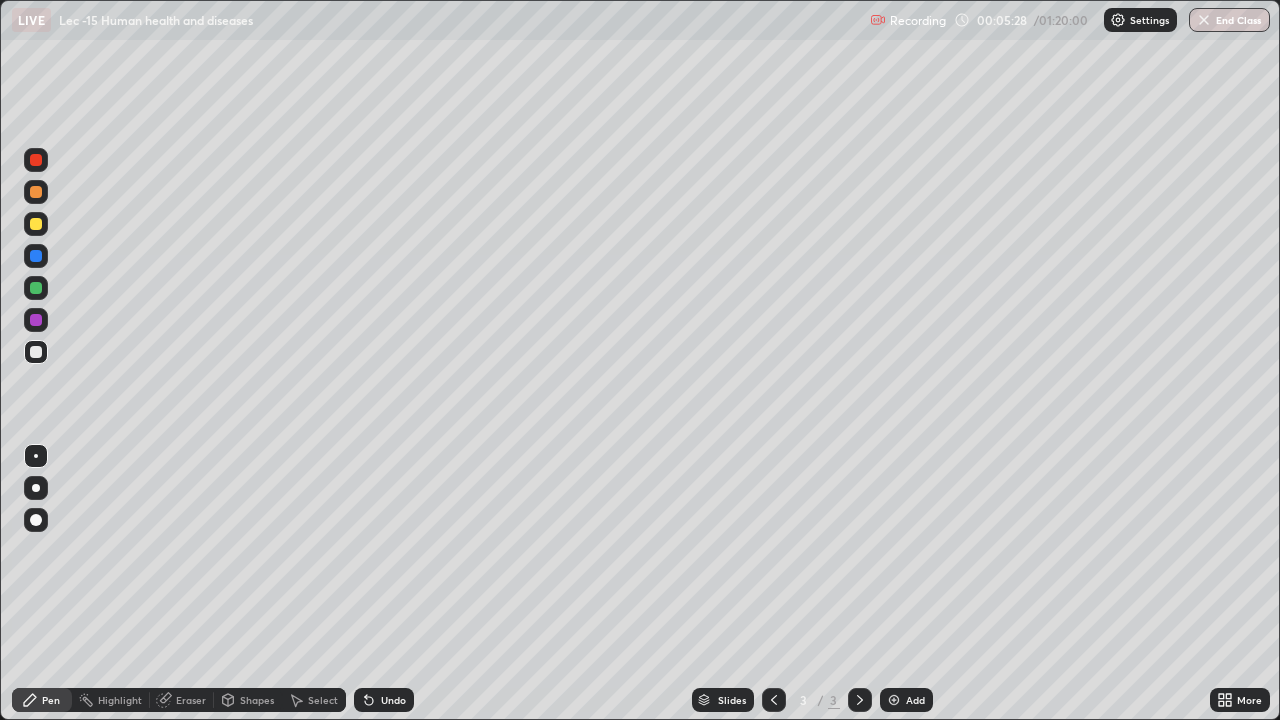 click on "Undo" at bounding box center [393, 700] 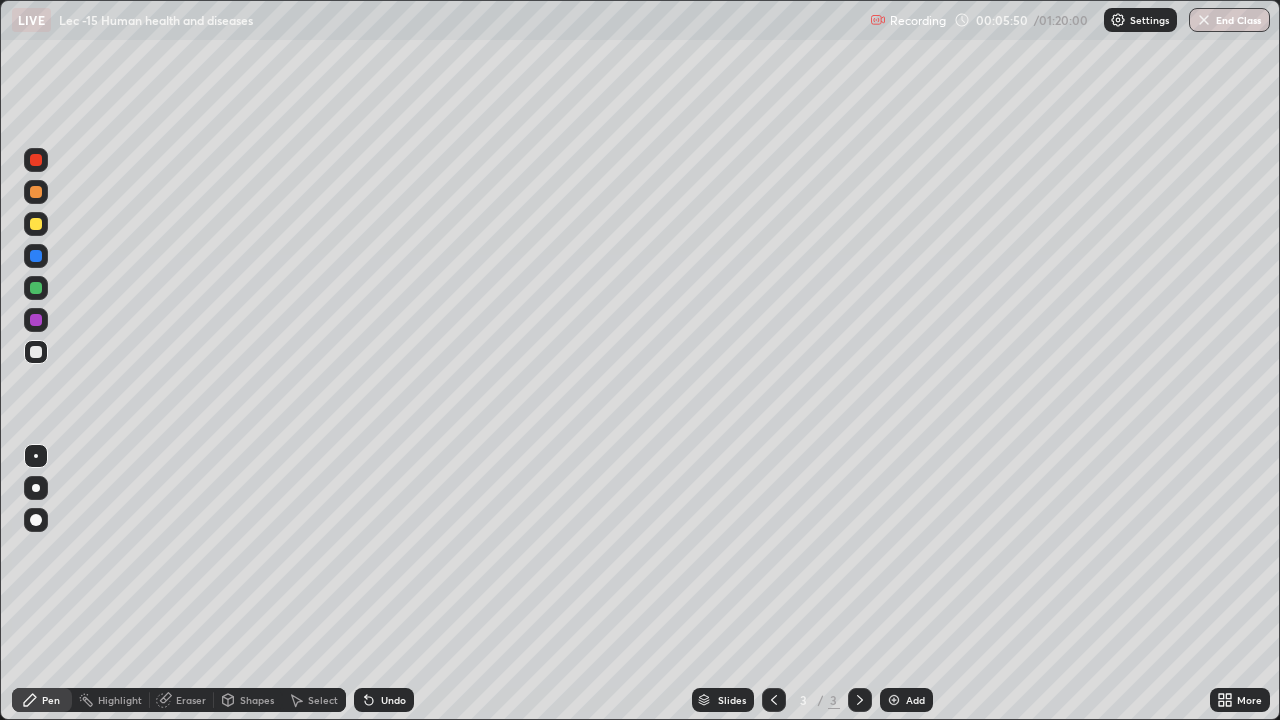 click at bounding box center (36, 288) 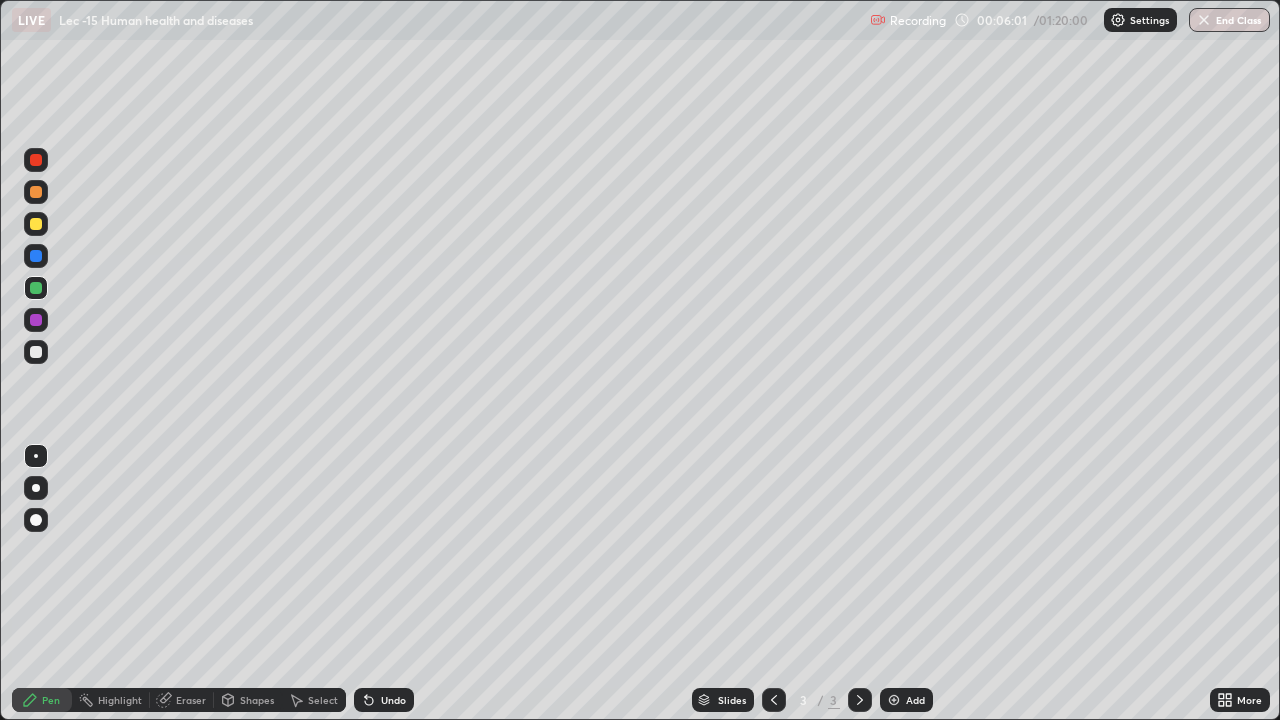 click at bounding box center [36, 352] 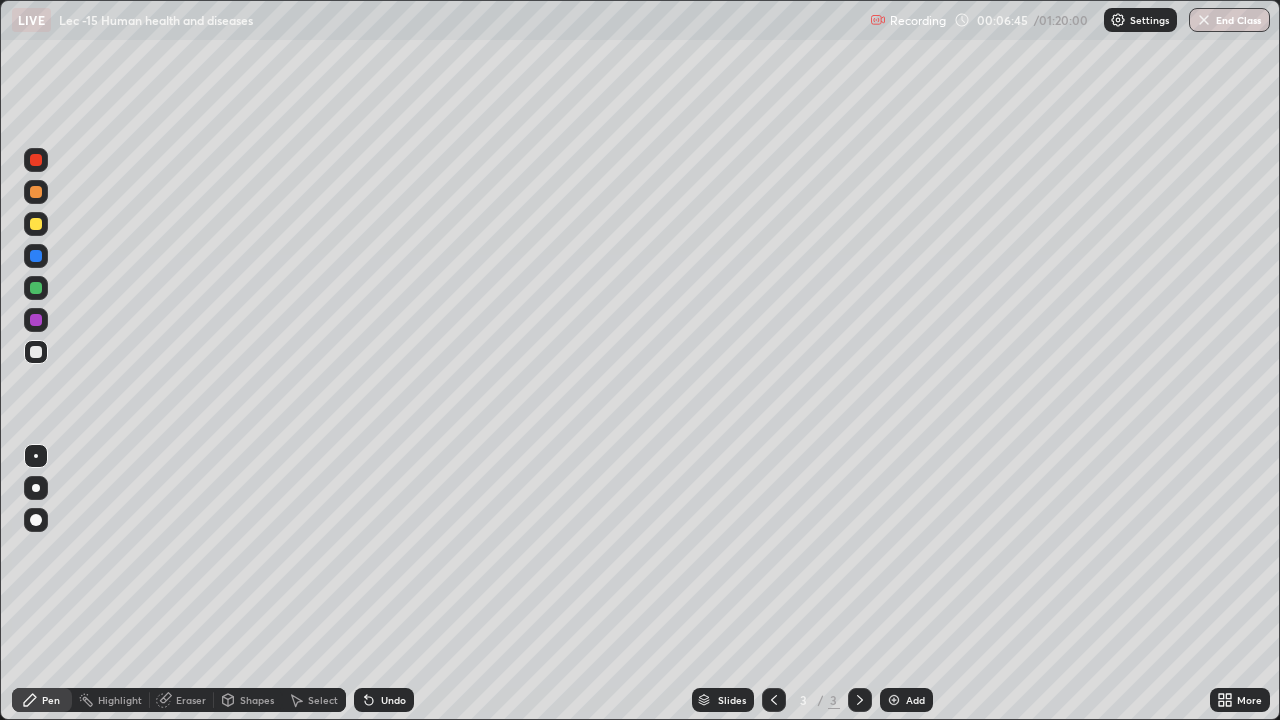 click at bounding box center [36, 224] 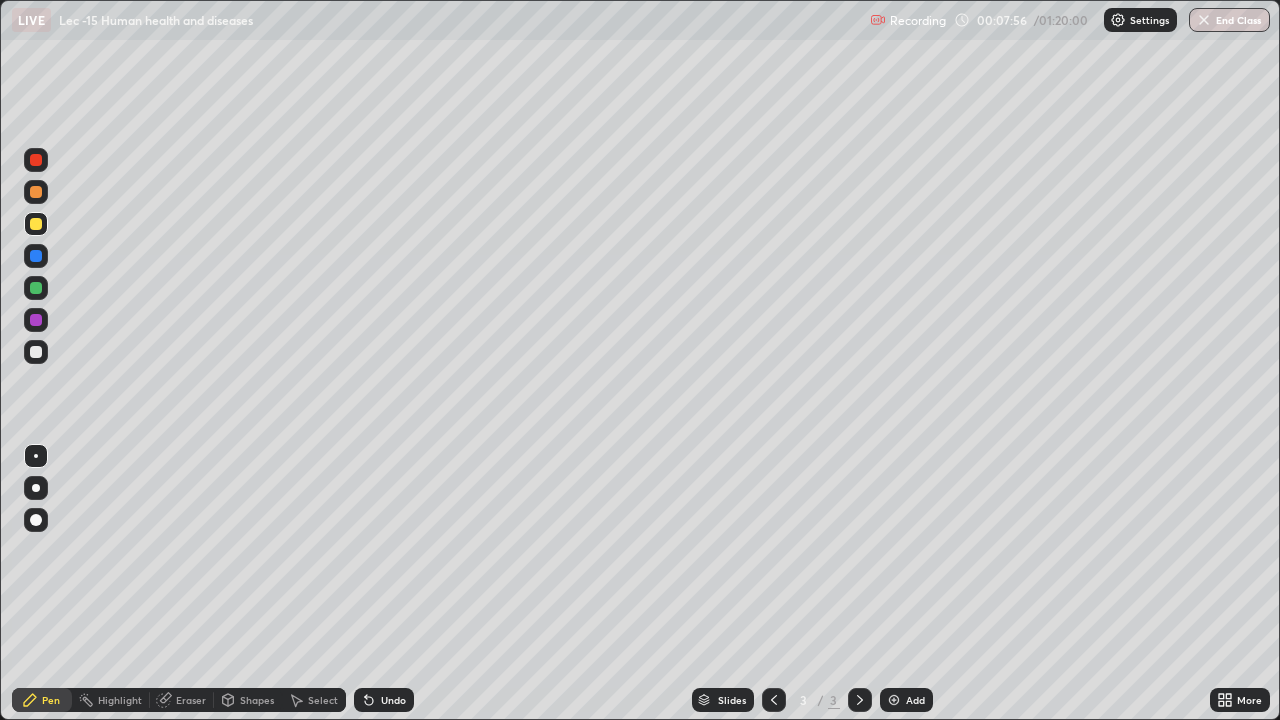 click on "Select" at bounding box center [314, 700] 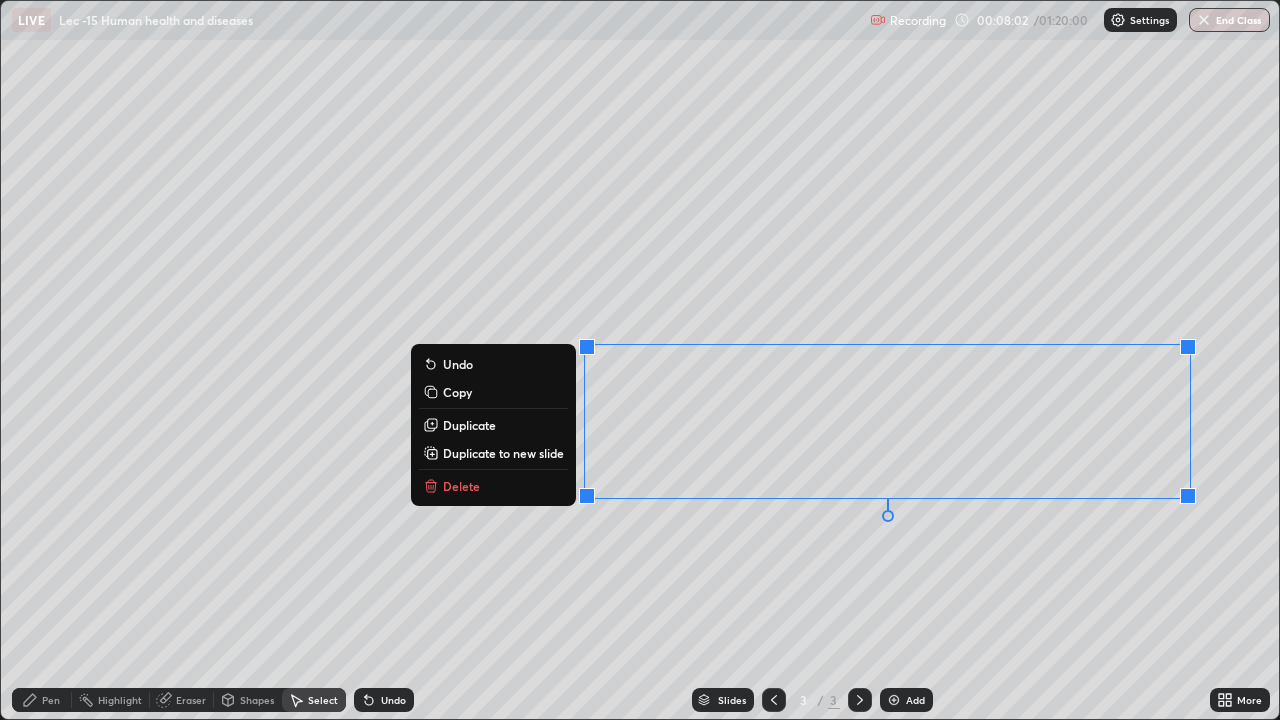 click on "0 ° Undo Copy Duplicate Duplicate to new slide Delete" at bounding box center (640, 360) 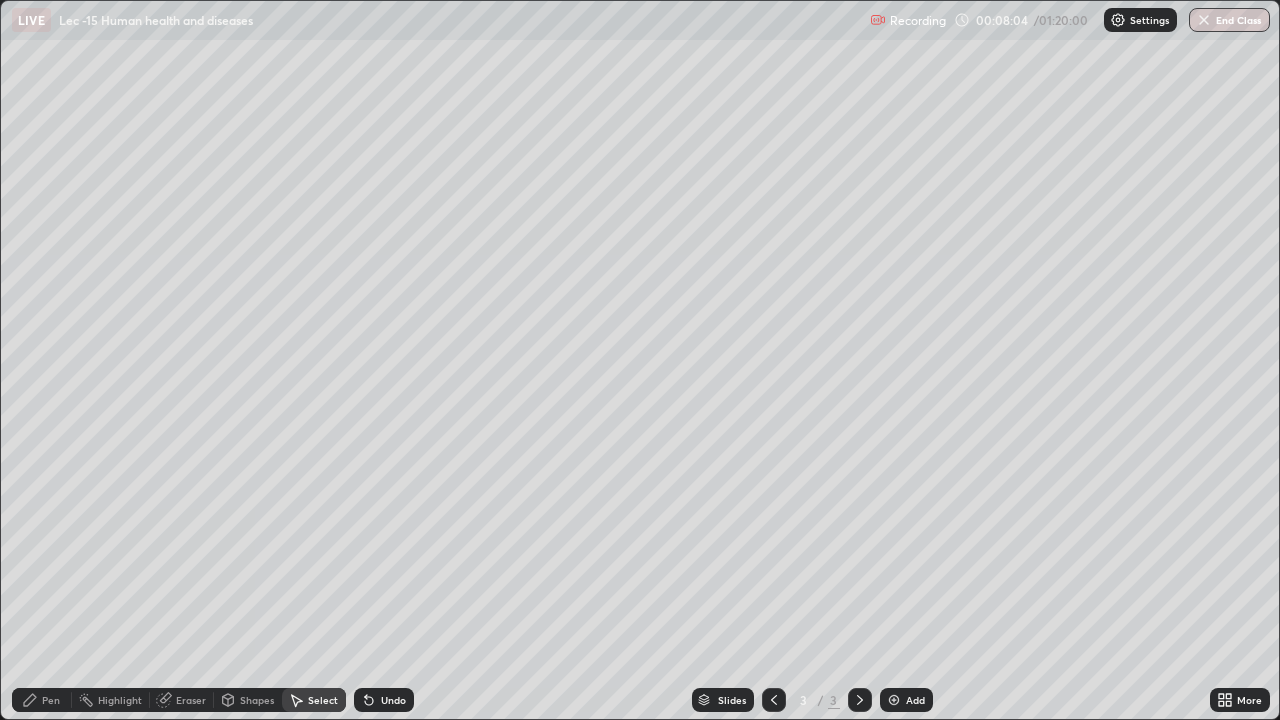 click on "Pen" at bounding box center [51, 700] 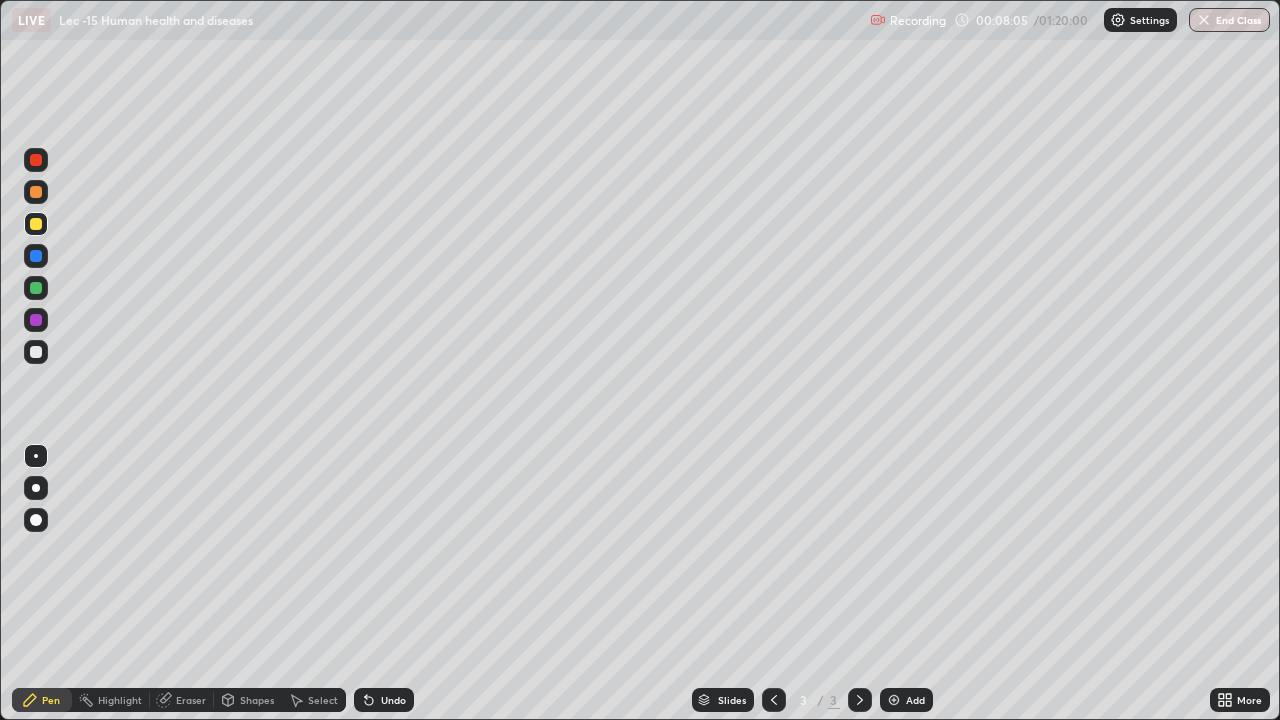click at bounding box center (36, 352) 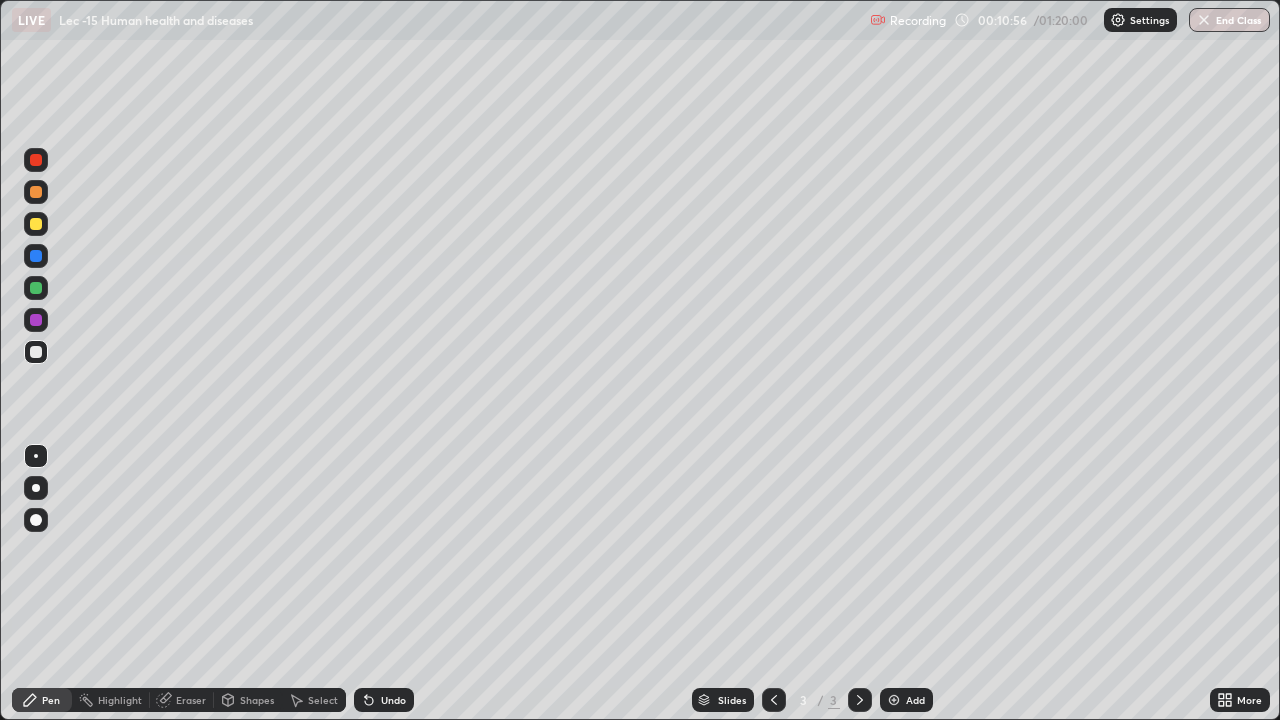 click 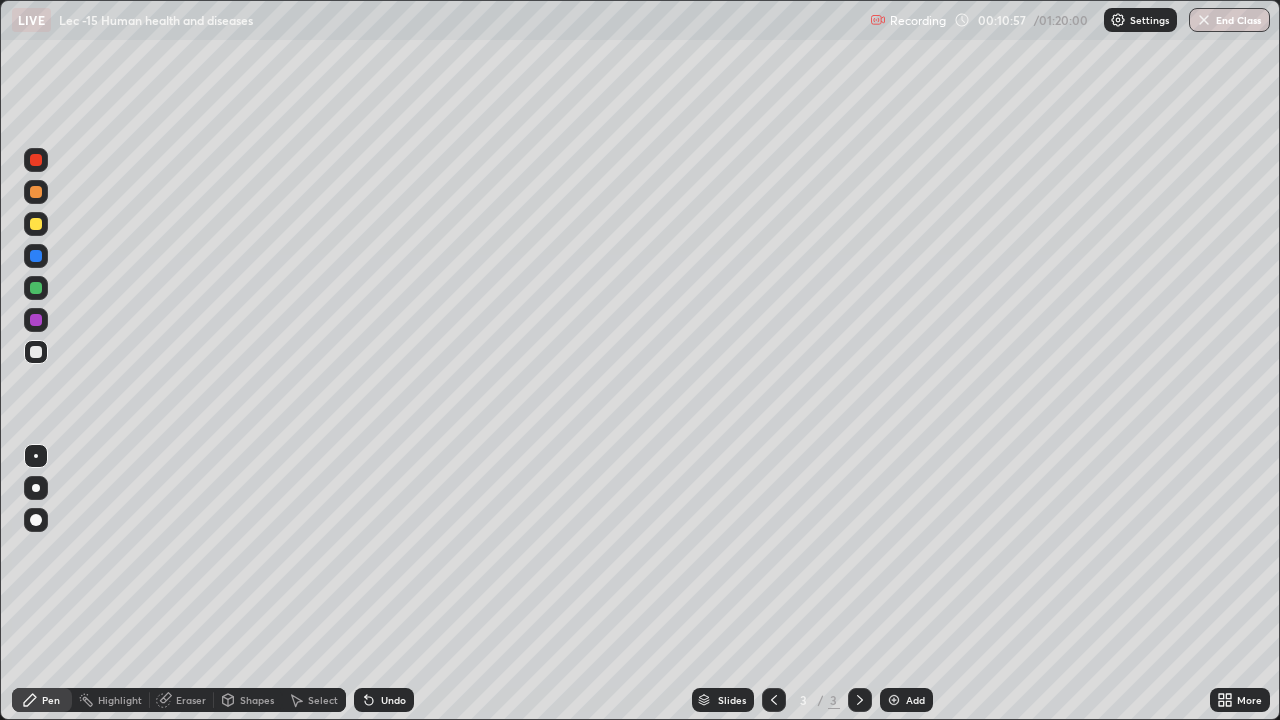 click on "Undo" at bounding box center [384, 700] 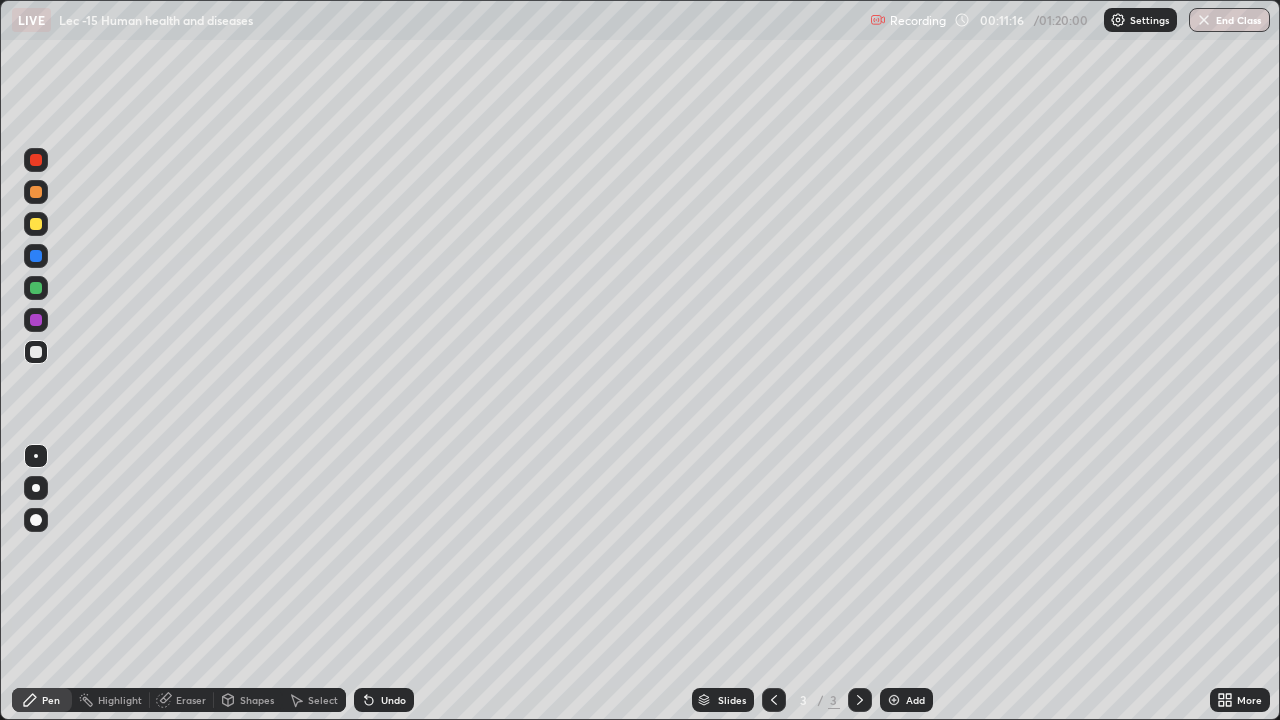 click on "Eraser" at bounding box center (191, 700) 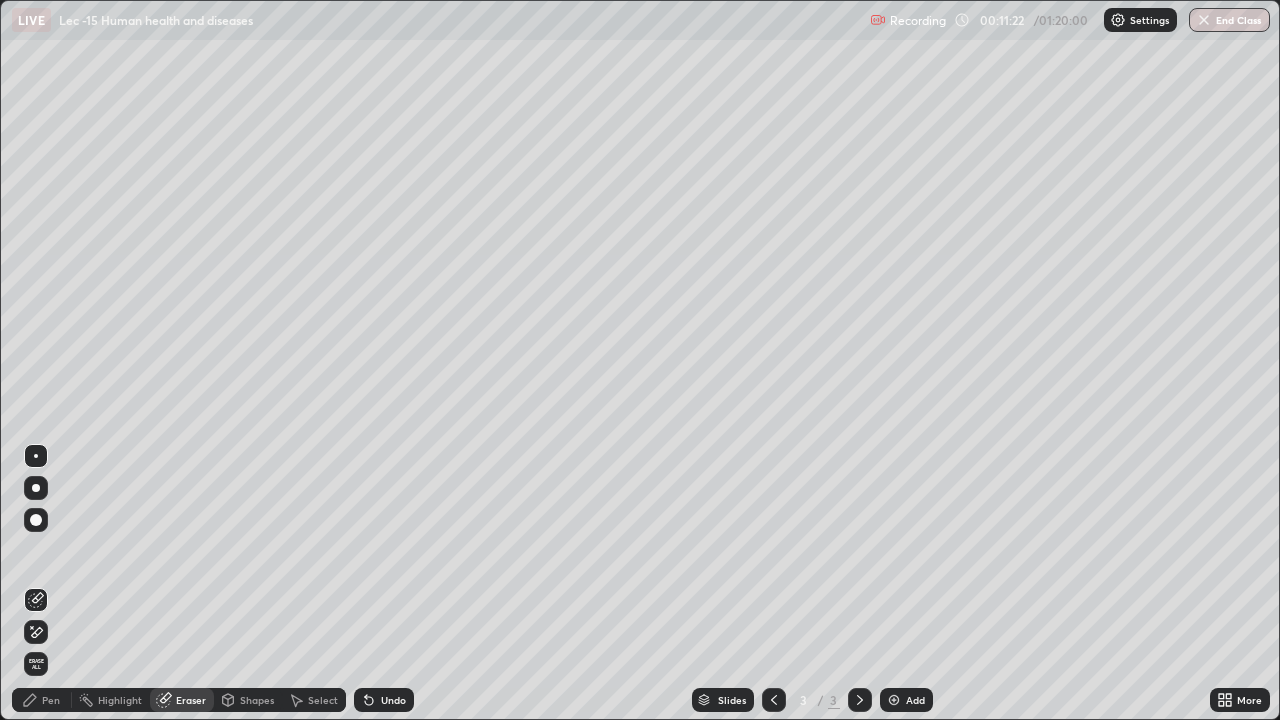 click 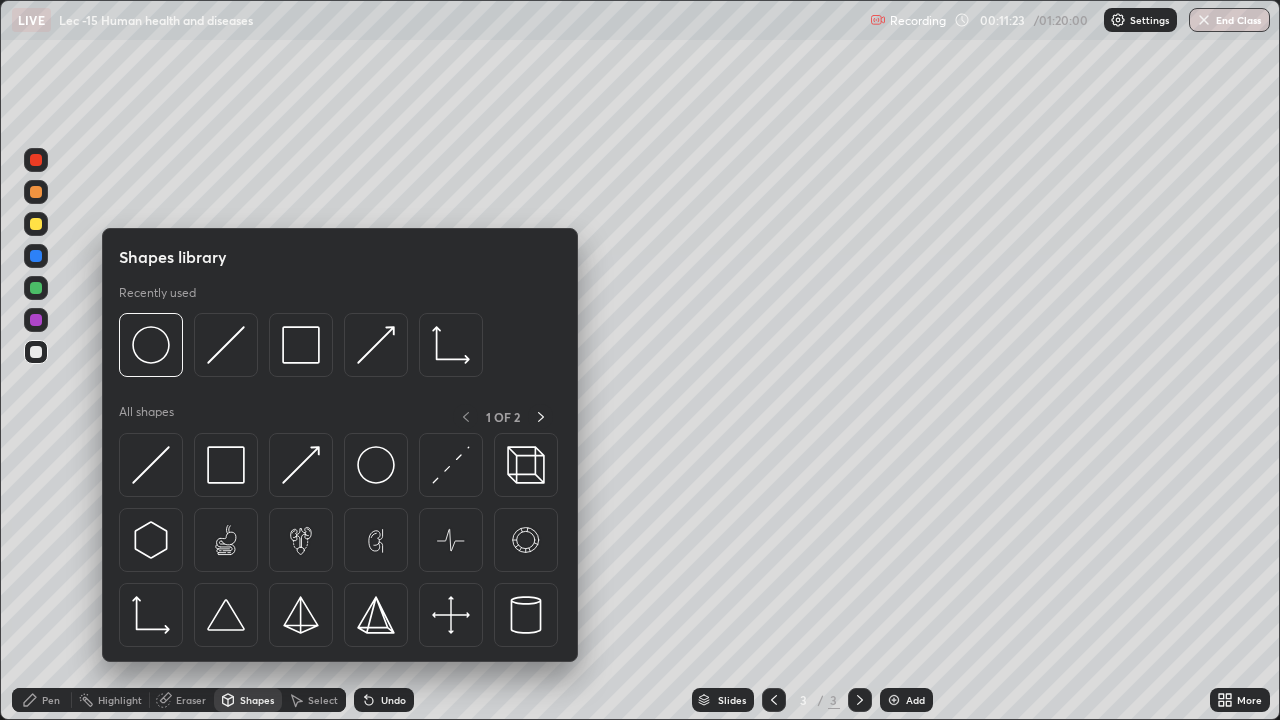 click on "Eraser" at bounding box center (182, 700) 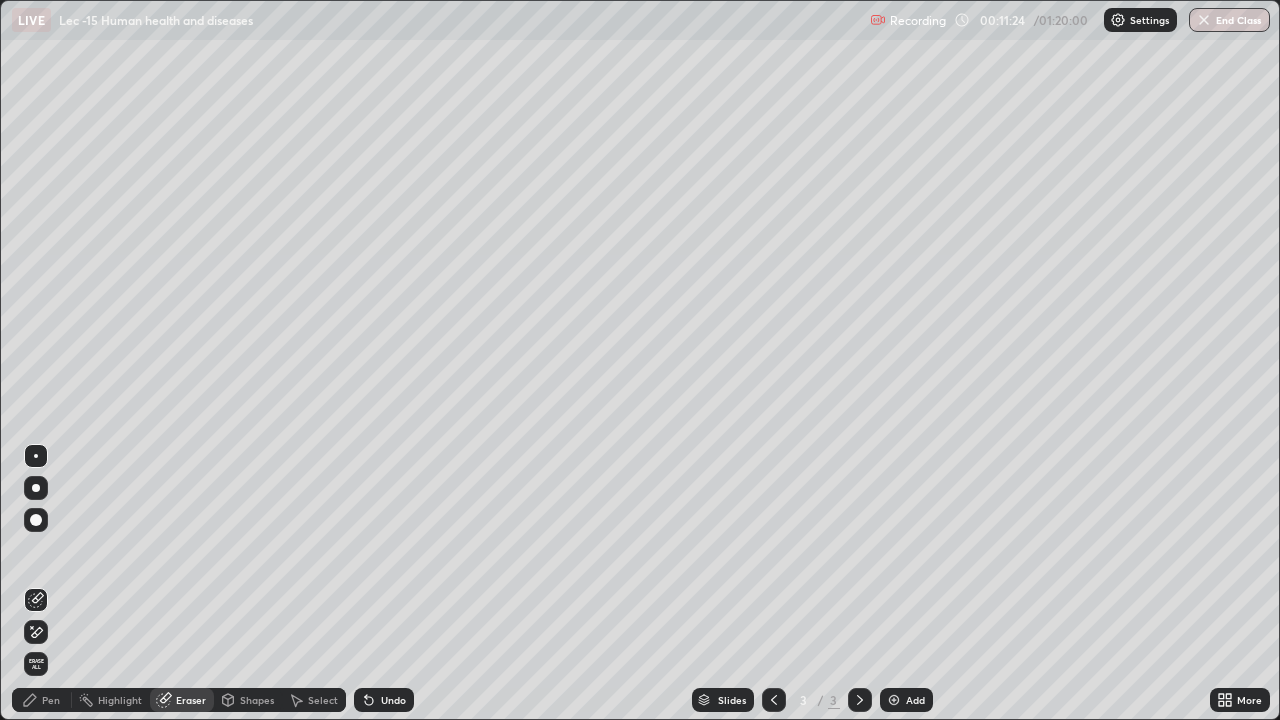click 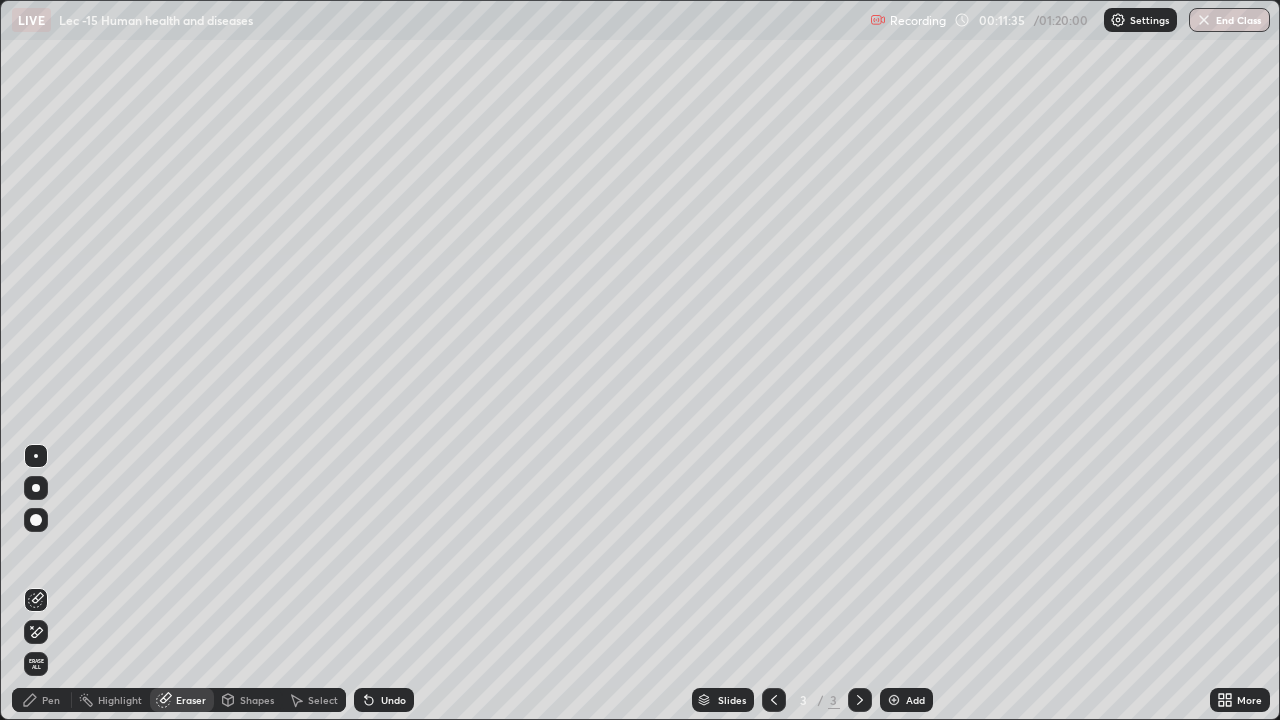 click on "Pen" at bounding box center (42, 700) 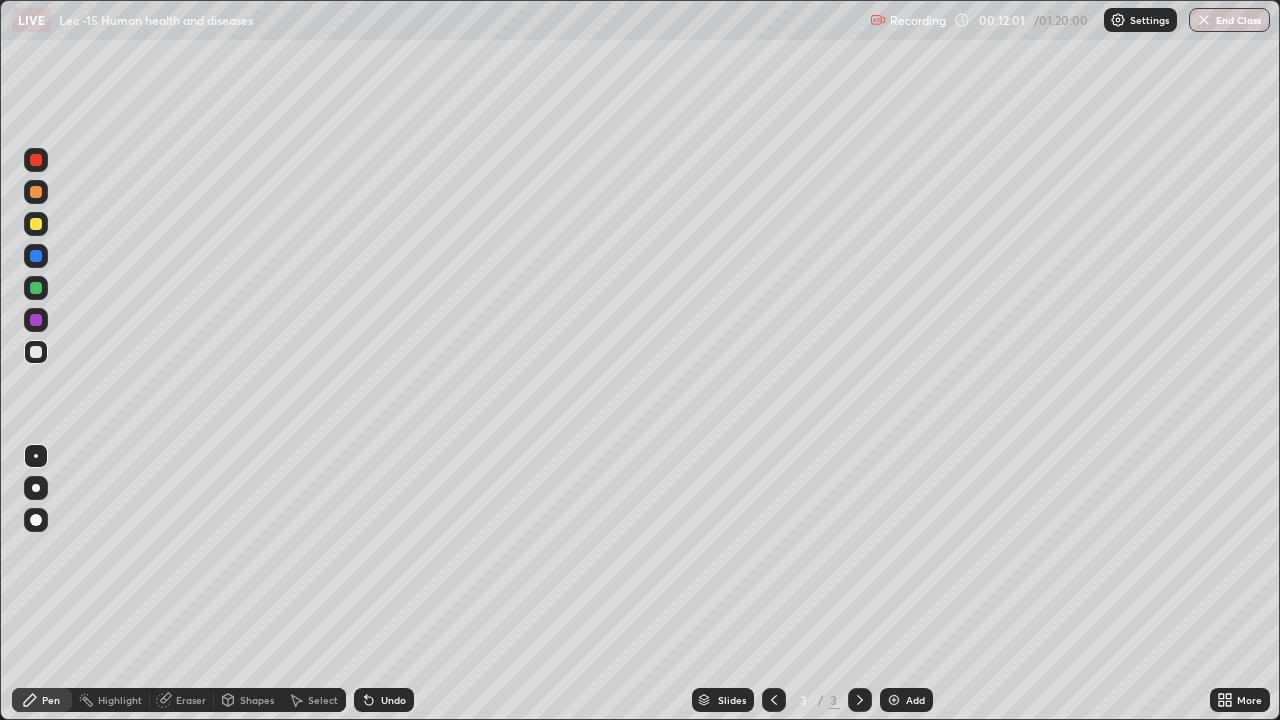click 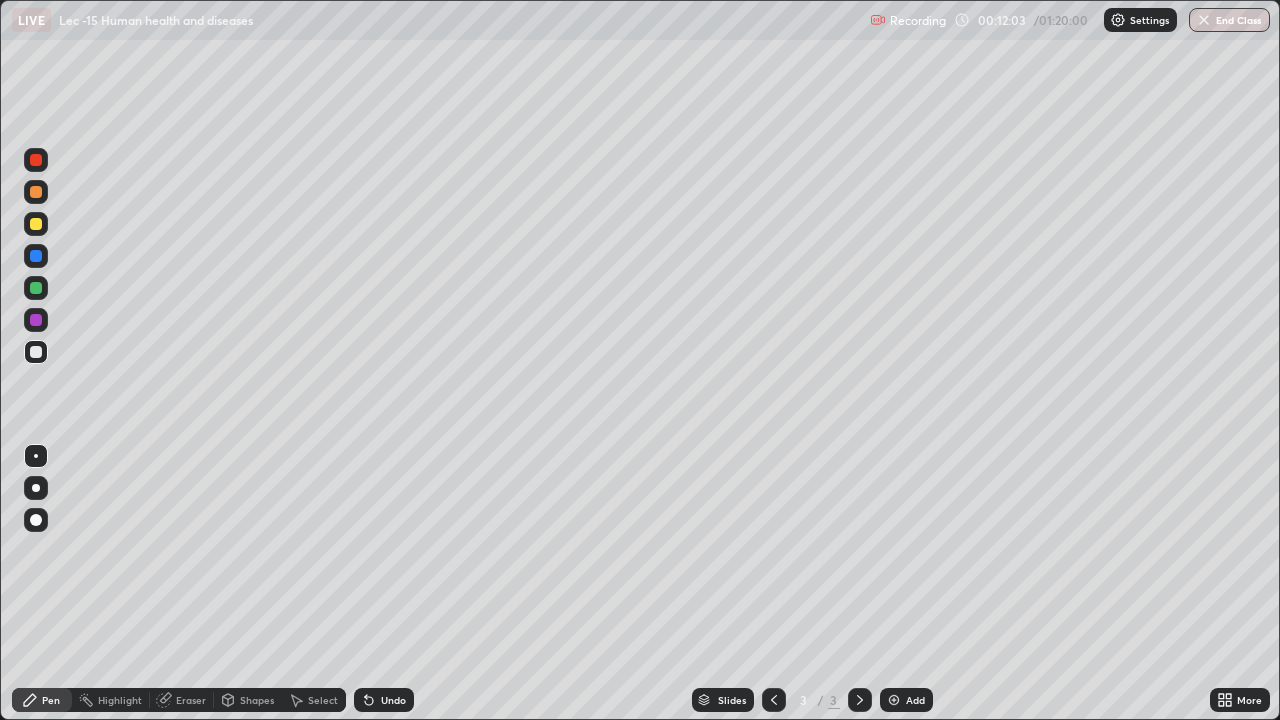 click 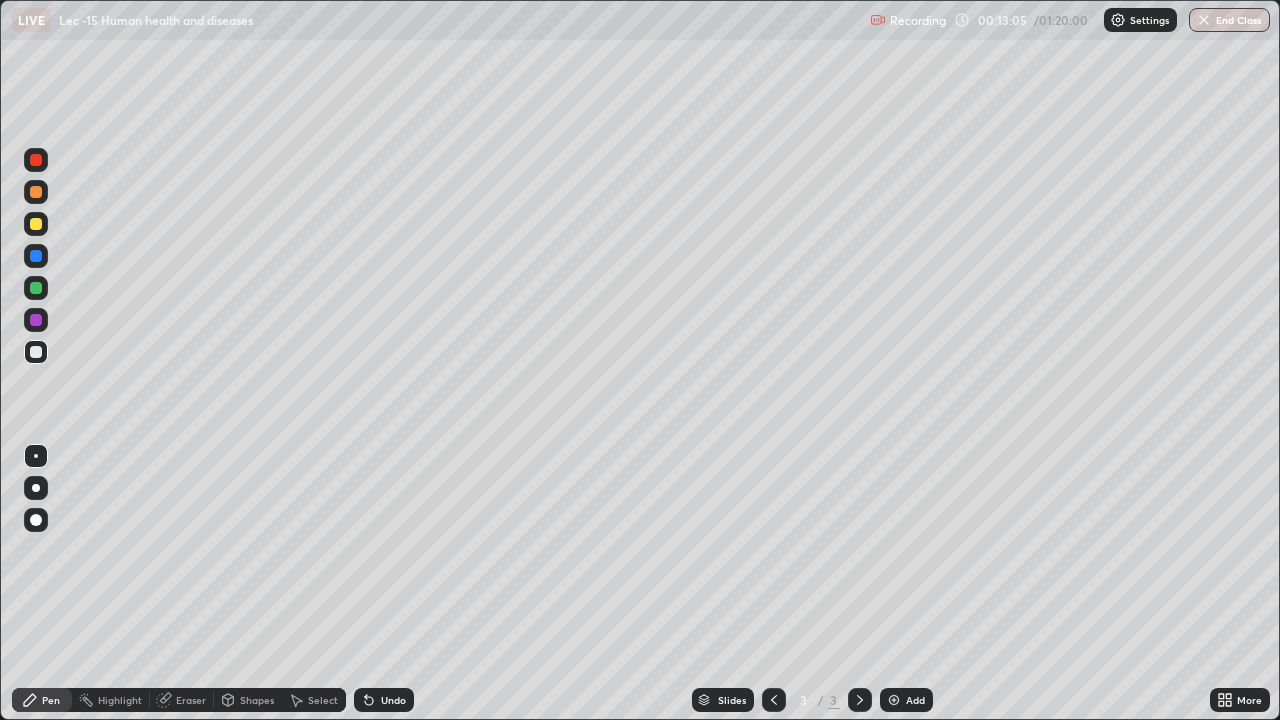 click 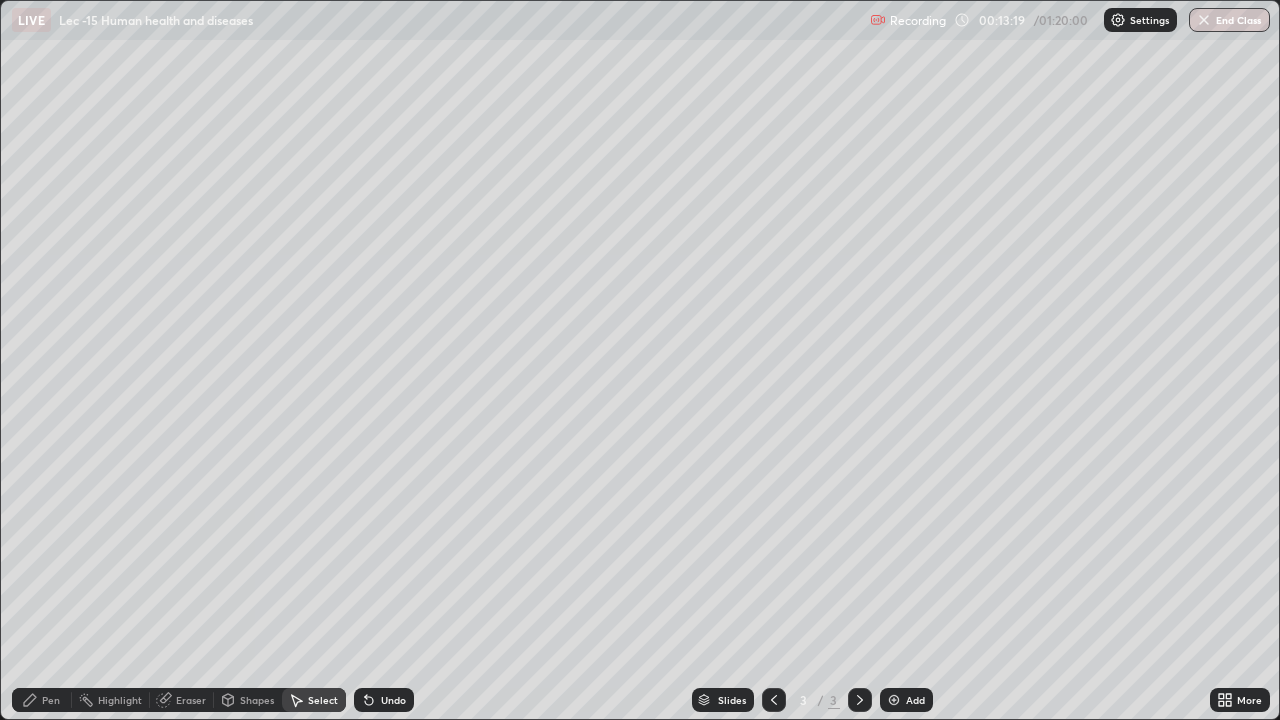 click on "Pen" at bounding box center [42, 700] 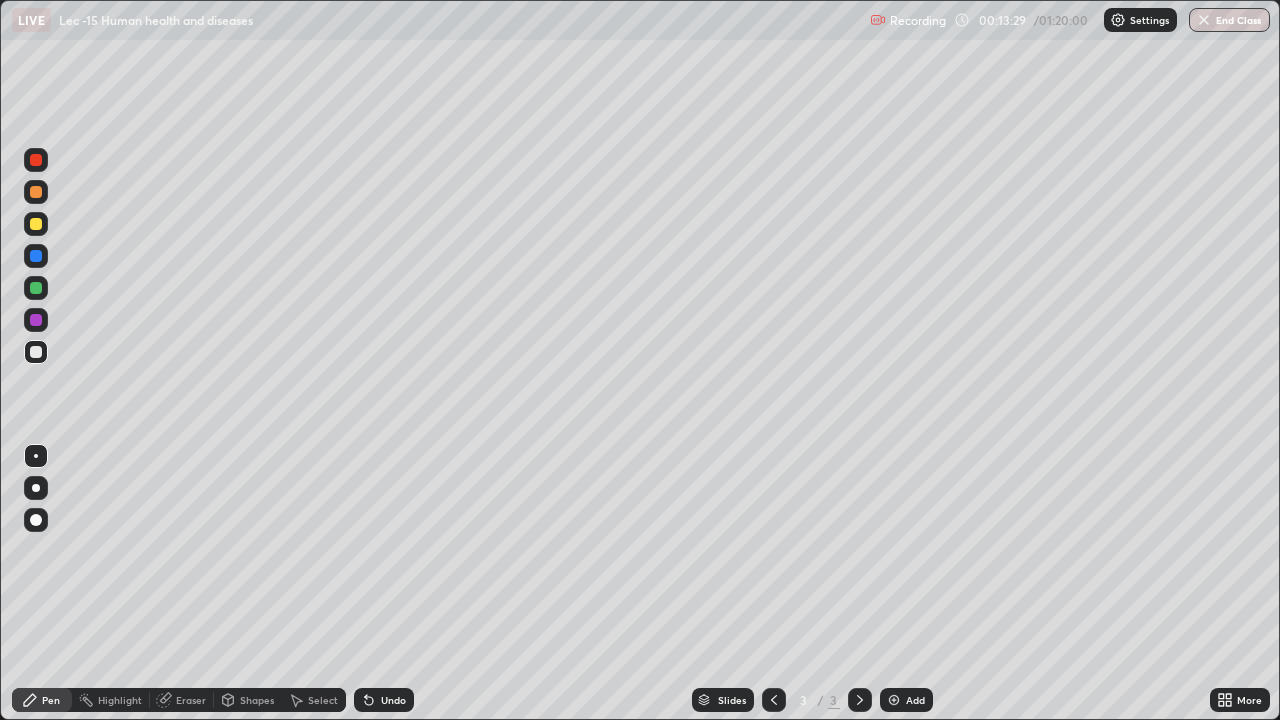 click on "Eraser" at bounding box center [191, 700] 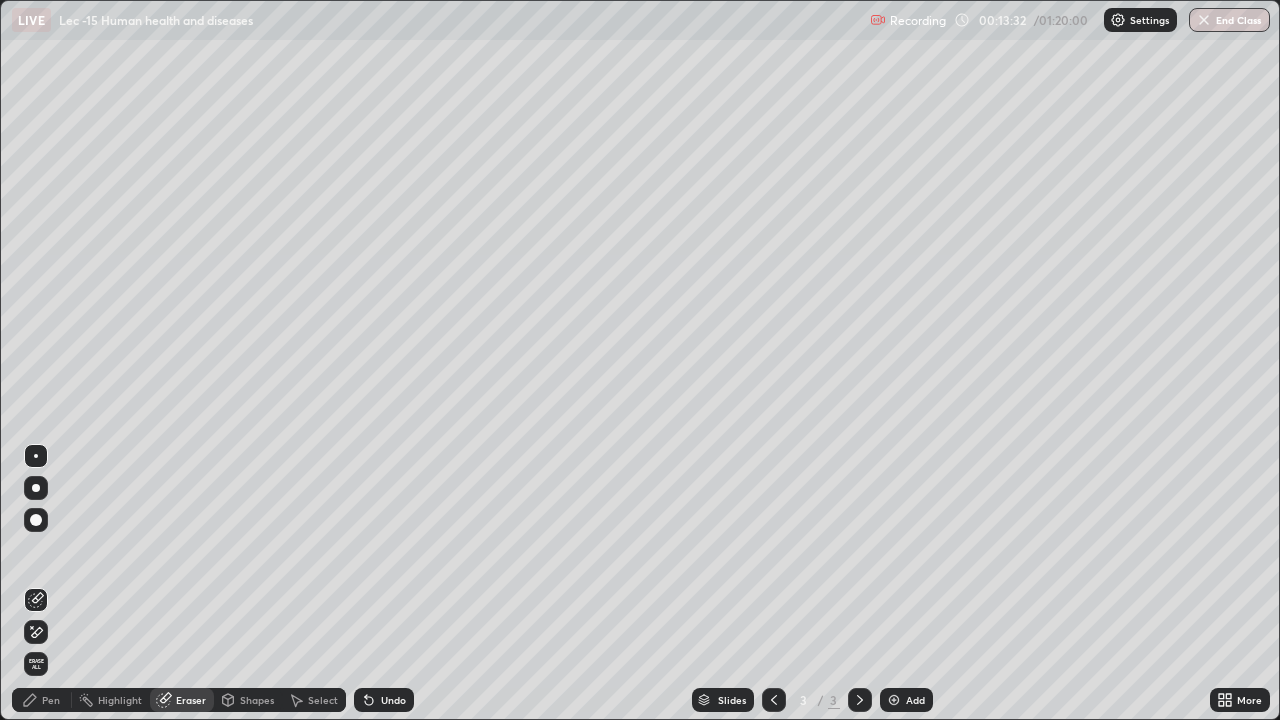 click on "Pen" at bounding box center [51, 700] 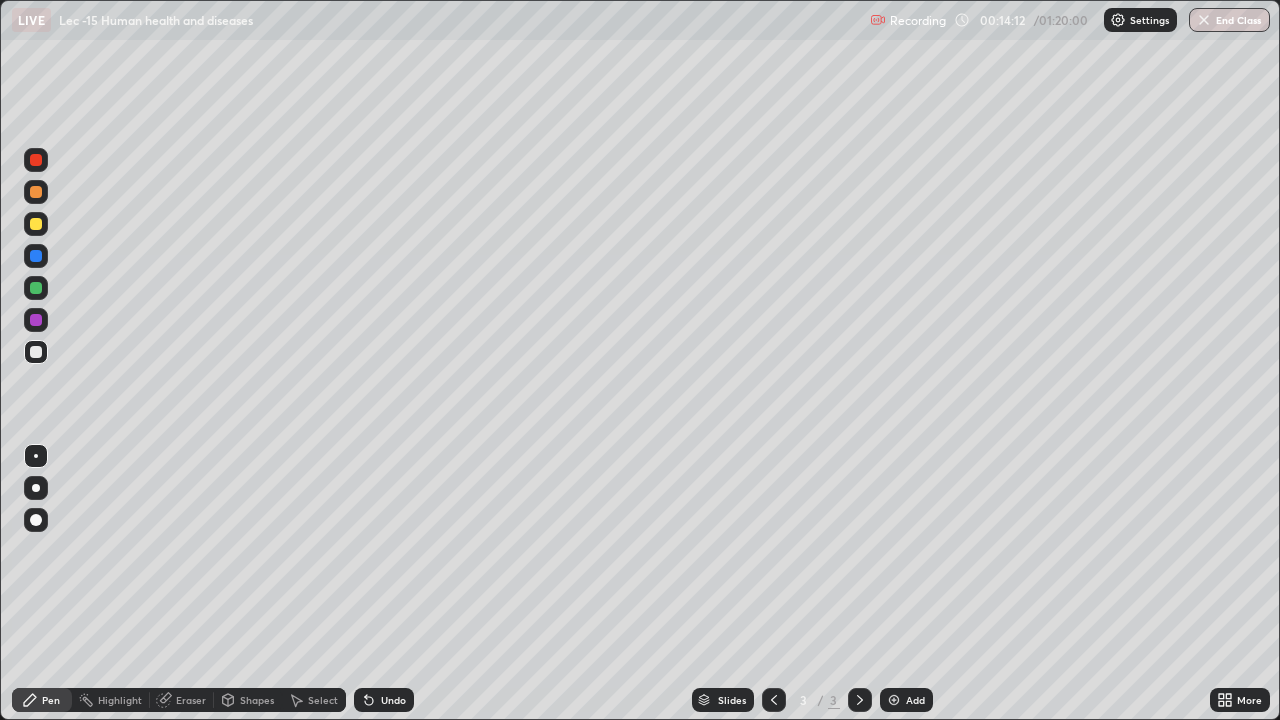 click 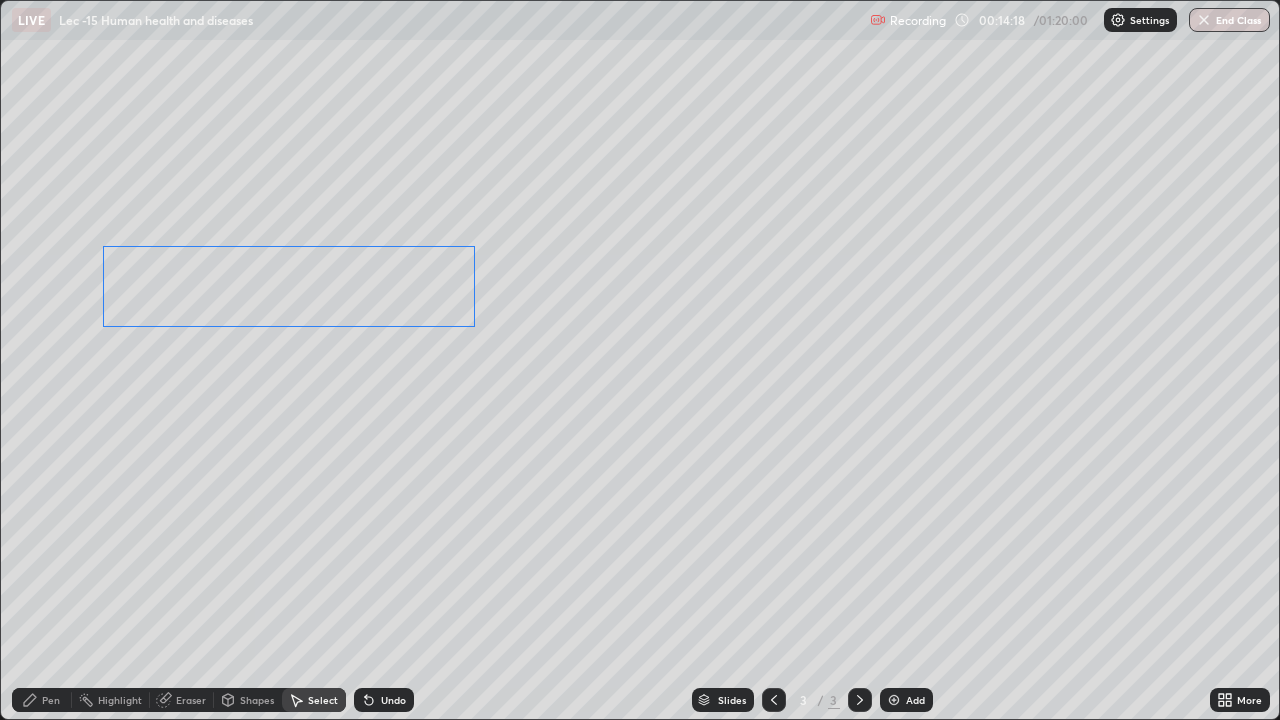click on "0 ° Undo Copy Duplicate Duplicate to new slide Delete" at bounding box center (640, 360) 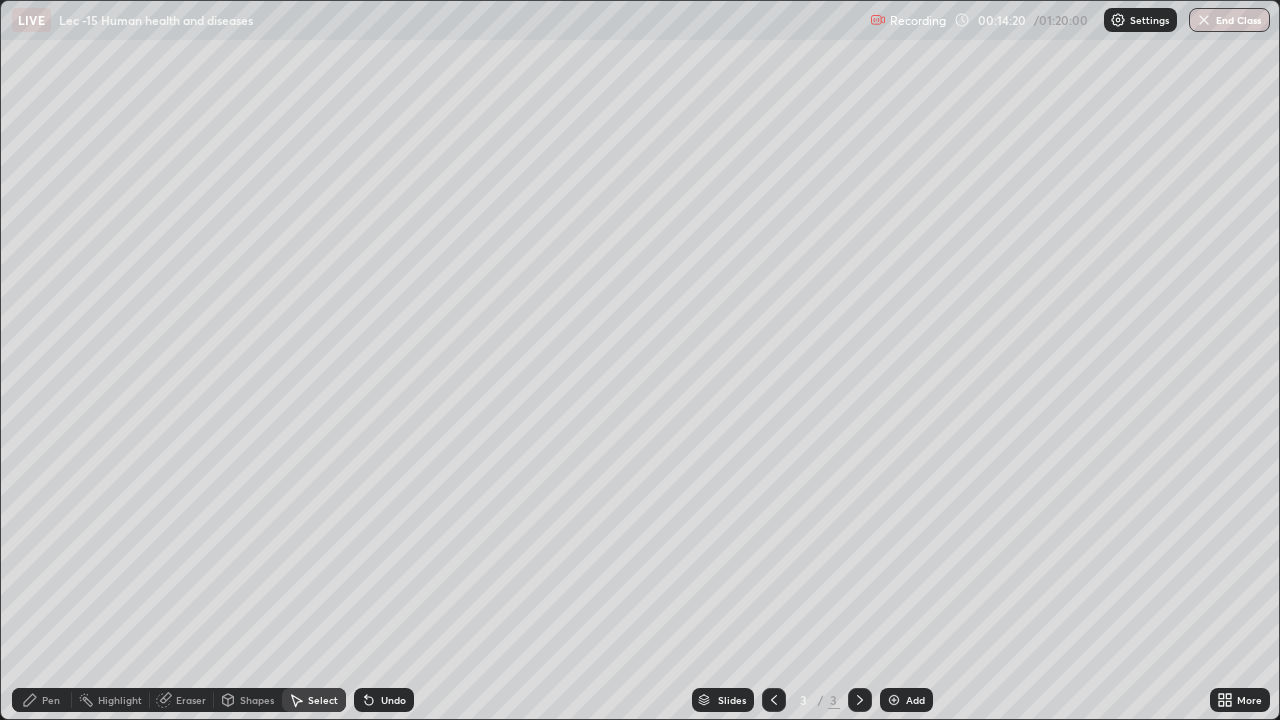 click on "Pen" at bounding box center (42, 700) 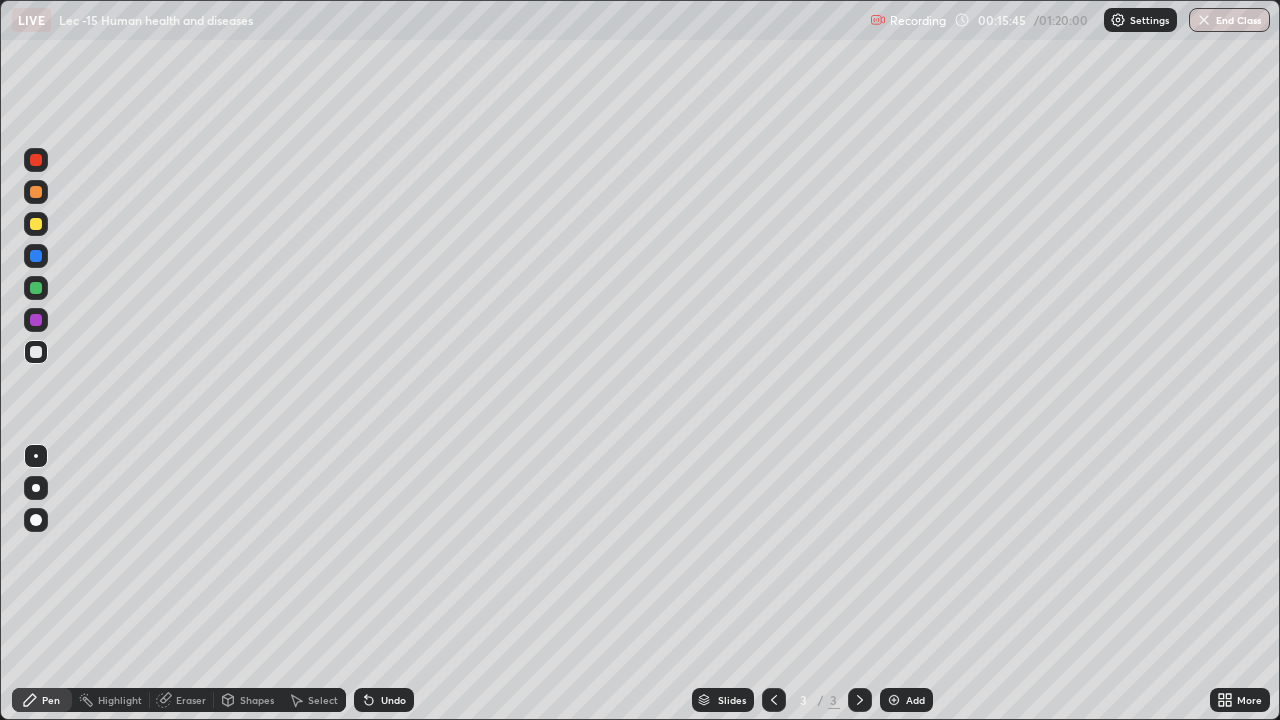 click at bounding box center (36, 224) 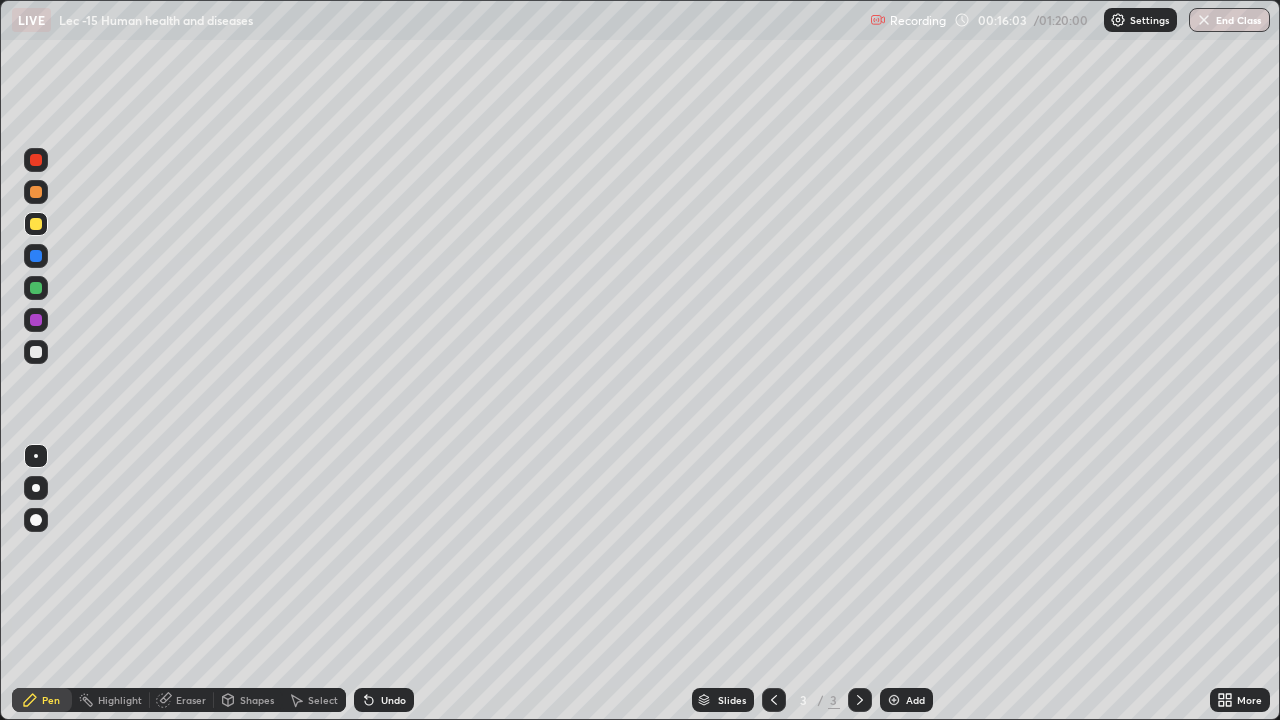 click on "Select" at bounding box center [314, 700] 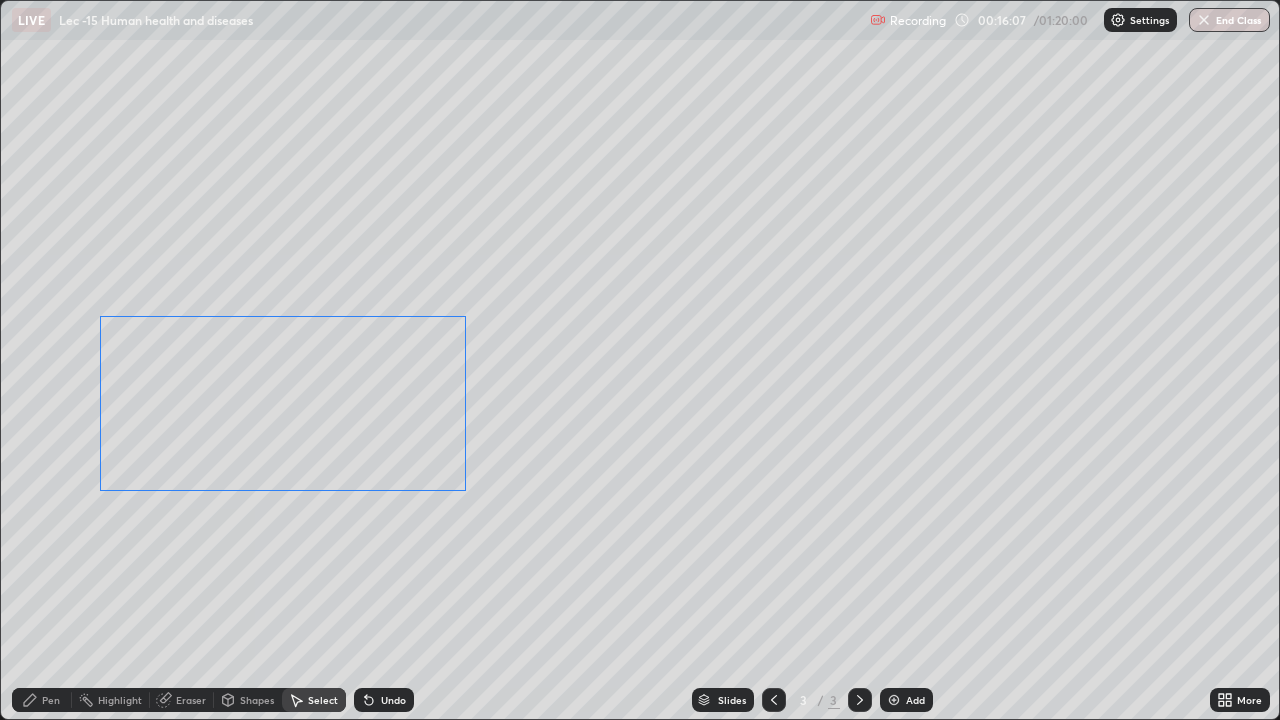 click on "0 ° Undo Copy Duplicate Duplicate to new slide Delete" at bounding box center [640, 360] 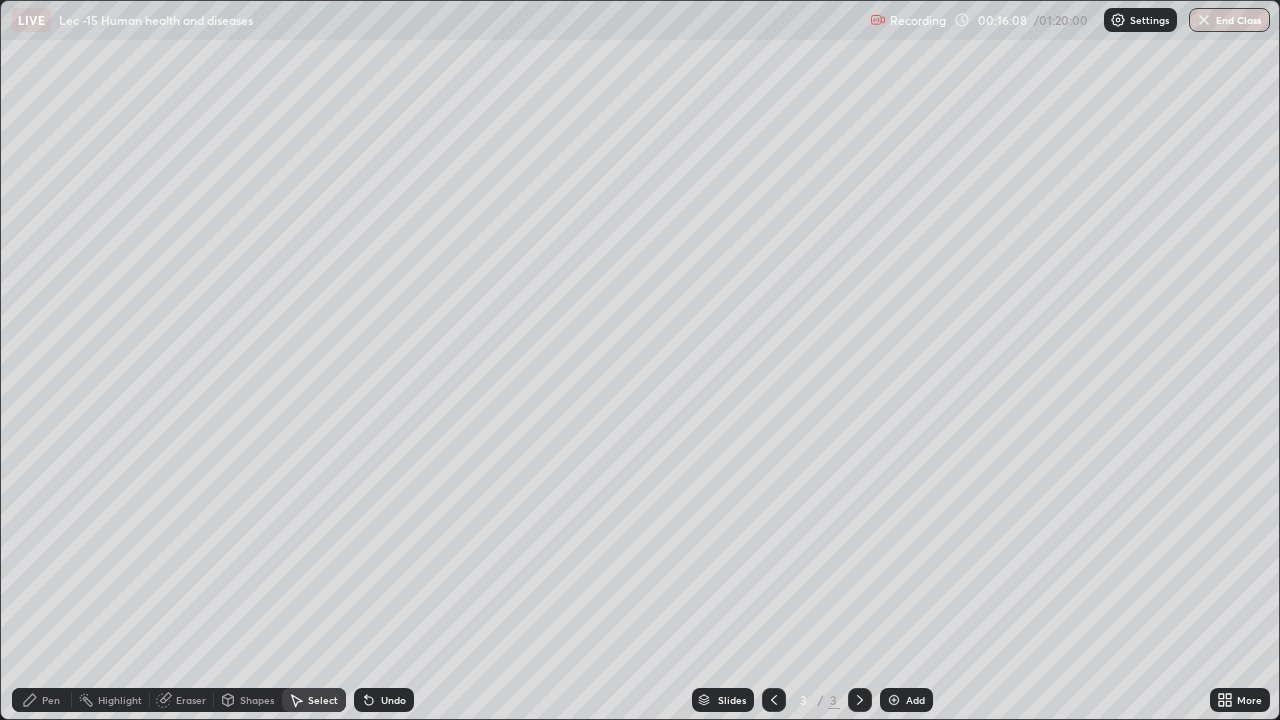 click on "0 ° Undo Copy Duplicate Duplicate to new slide Delete" at bounding box center (640, 360) 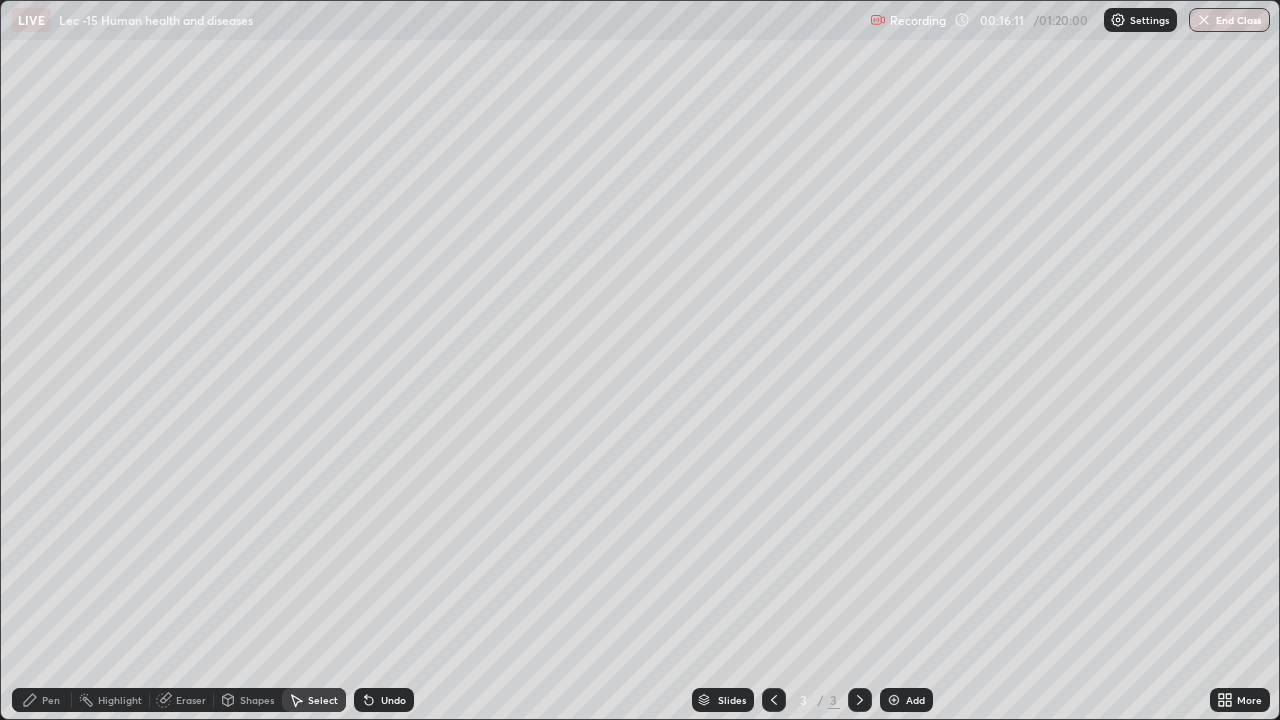 click on "Pen" at bounding box center (51, 700) 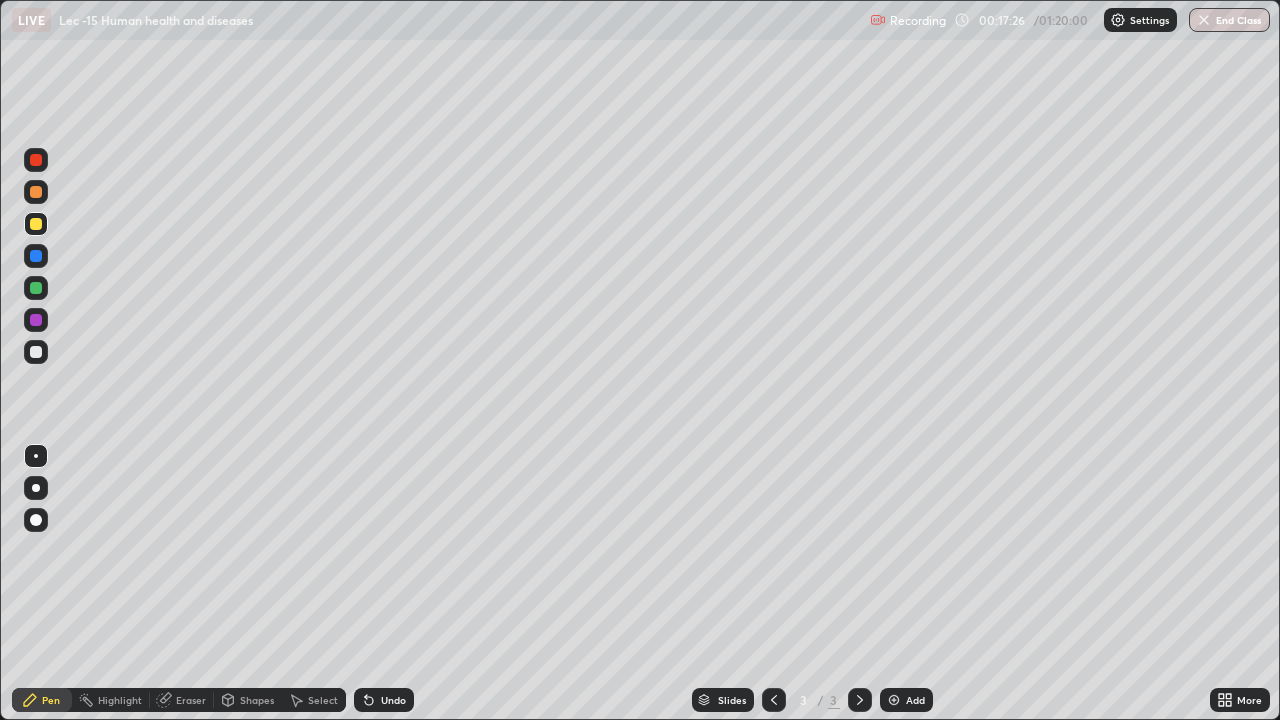 click at bounding box center (36, 288) 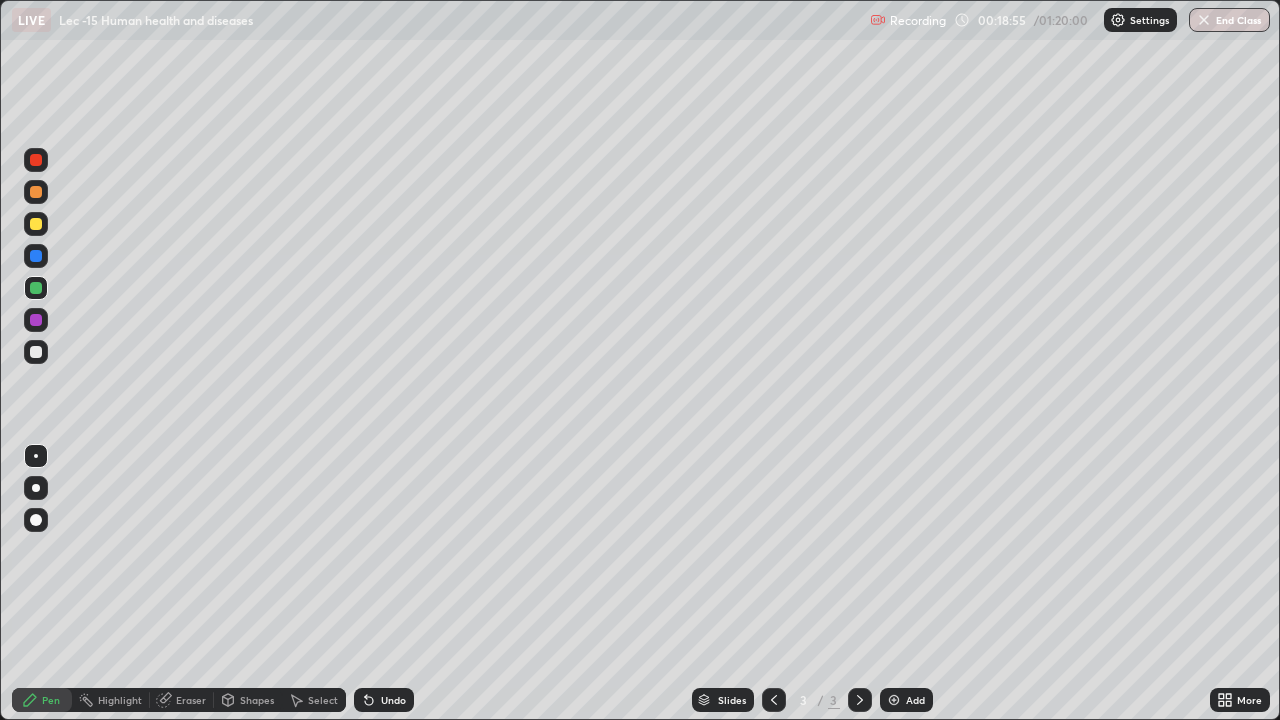 click on "Shapes" at bounding box center (257, 700) 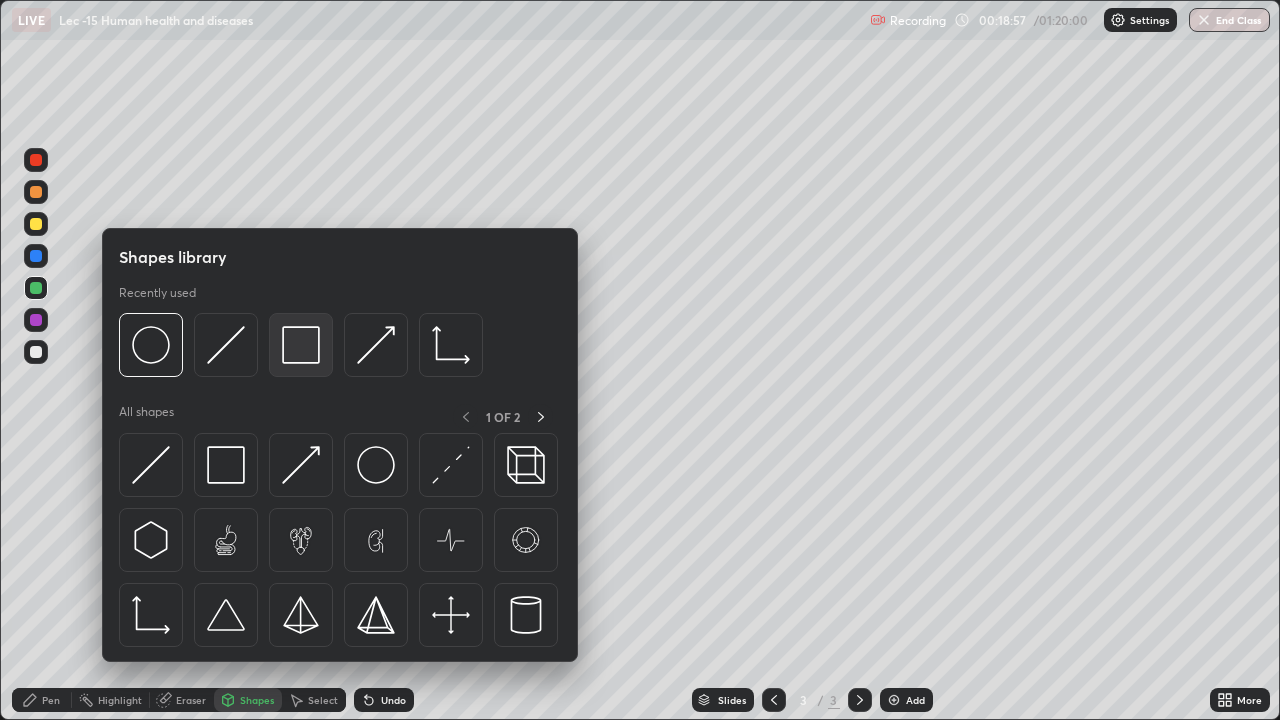 click at bounding box center (301, 345) 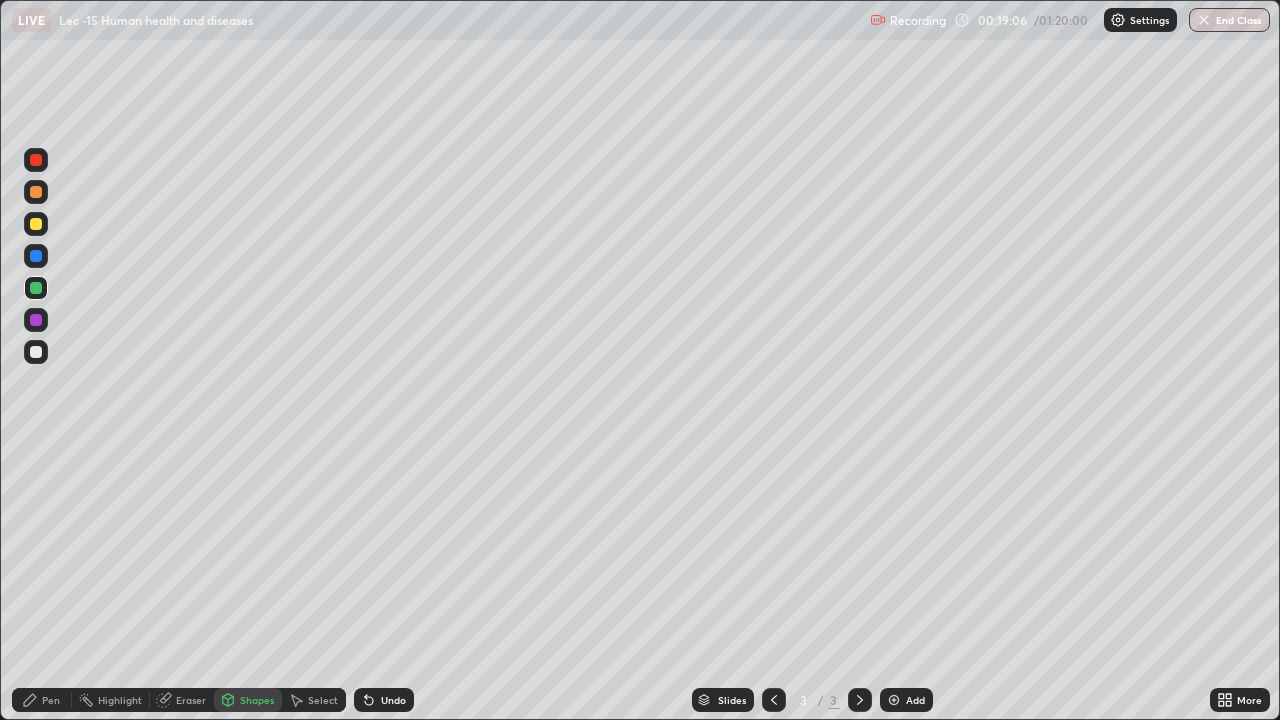 click on "Pen" at bounding box center (51, 700) 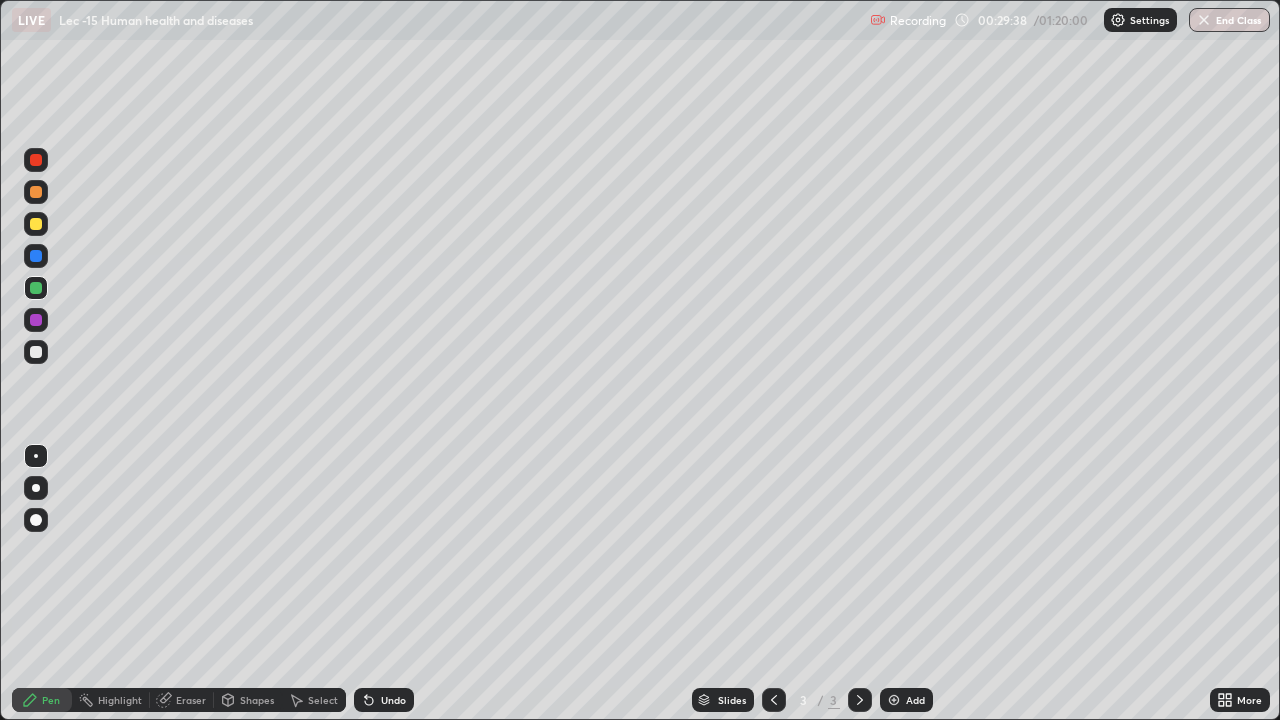 click on "Slides 3 / 3 Add" at bounding box center (812, 700) 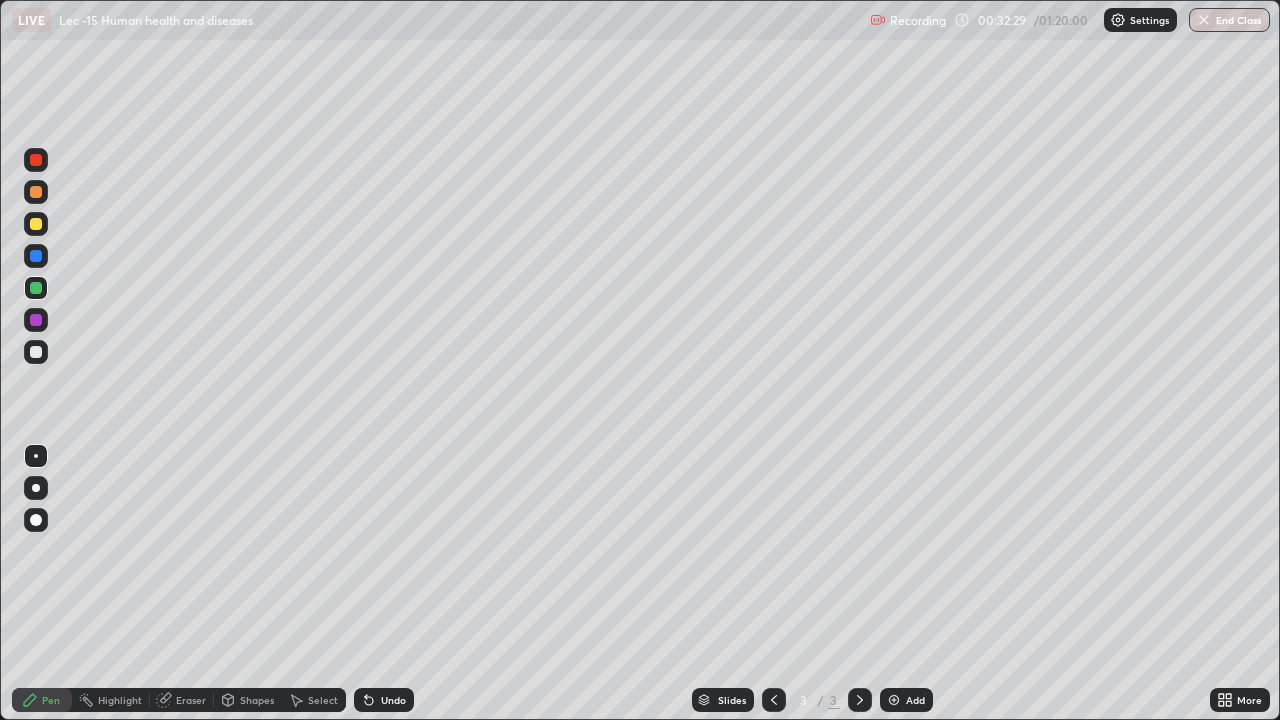 click at bounding box center [36, 224] 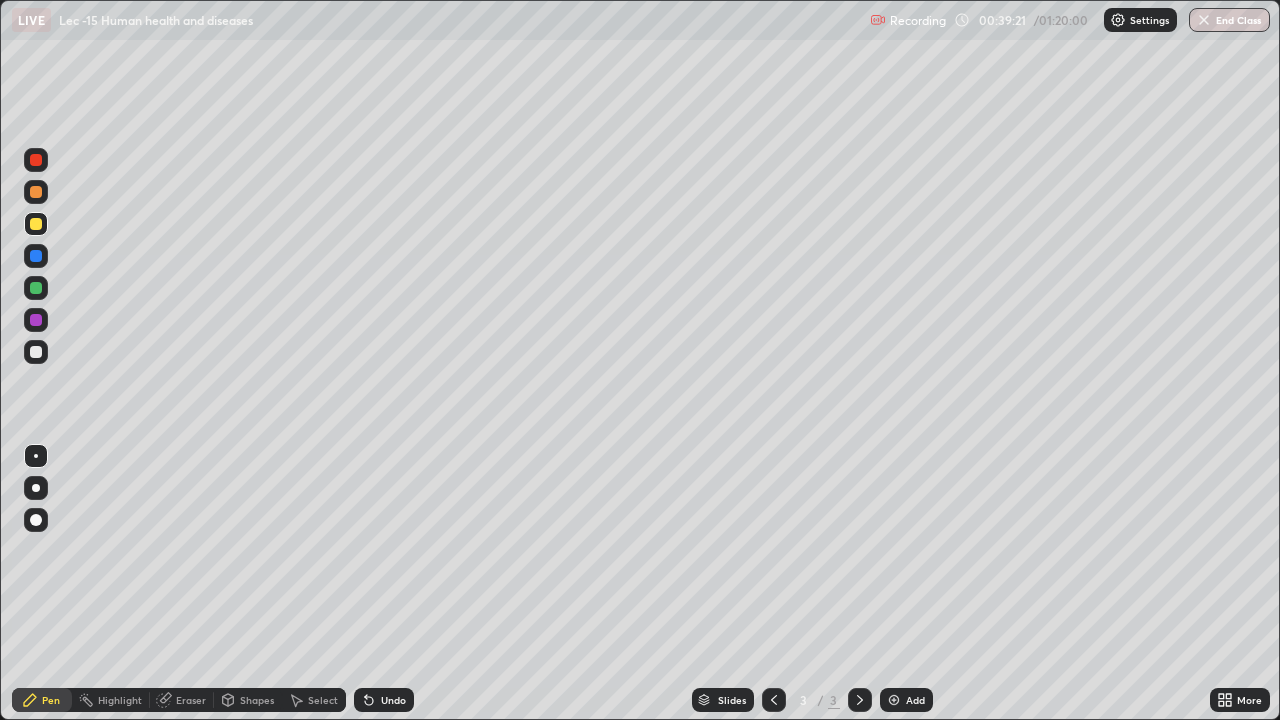 click on "Slides 3 / 3 Add" at bounding box center [812, 700] 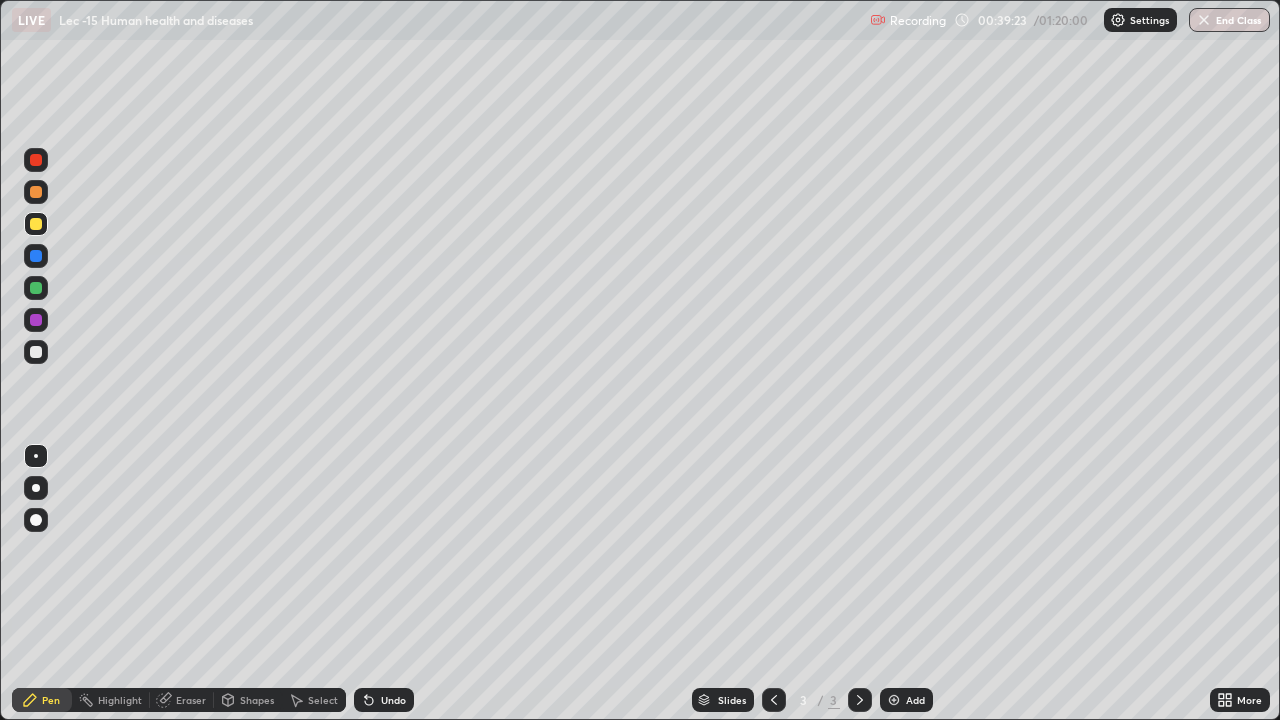 click on "Slides 3 / 3 Add" at bounding box center [812, 700] 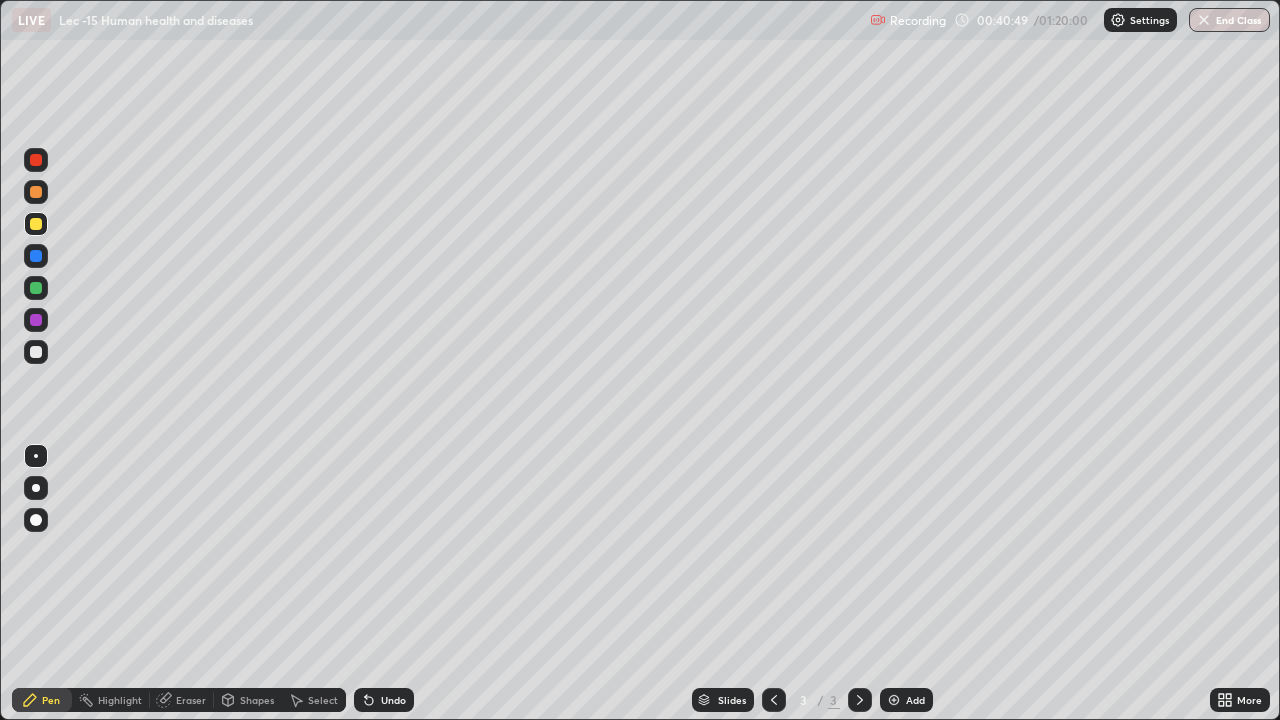 click at bounding box center (894, 700) 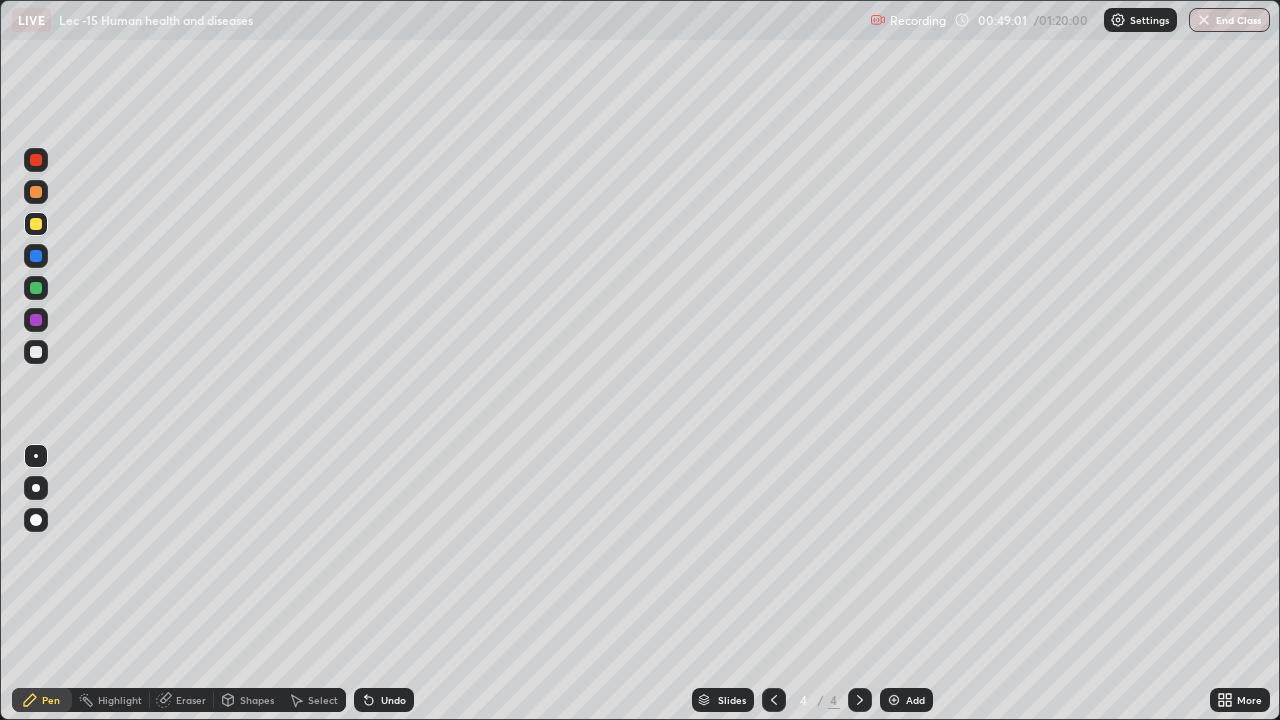 click at bounding box center [774, 700] 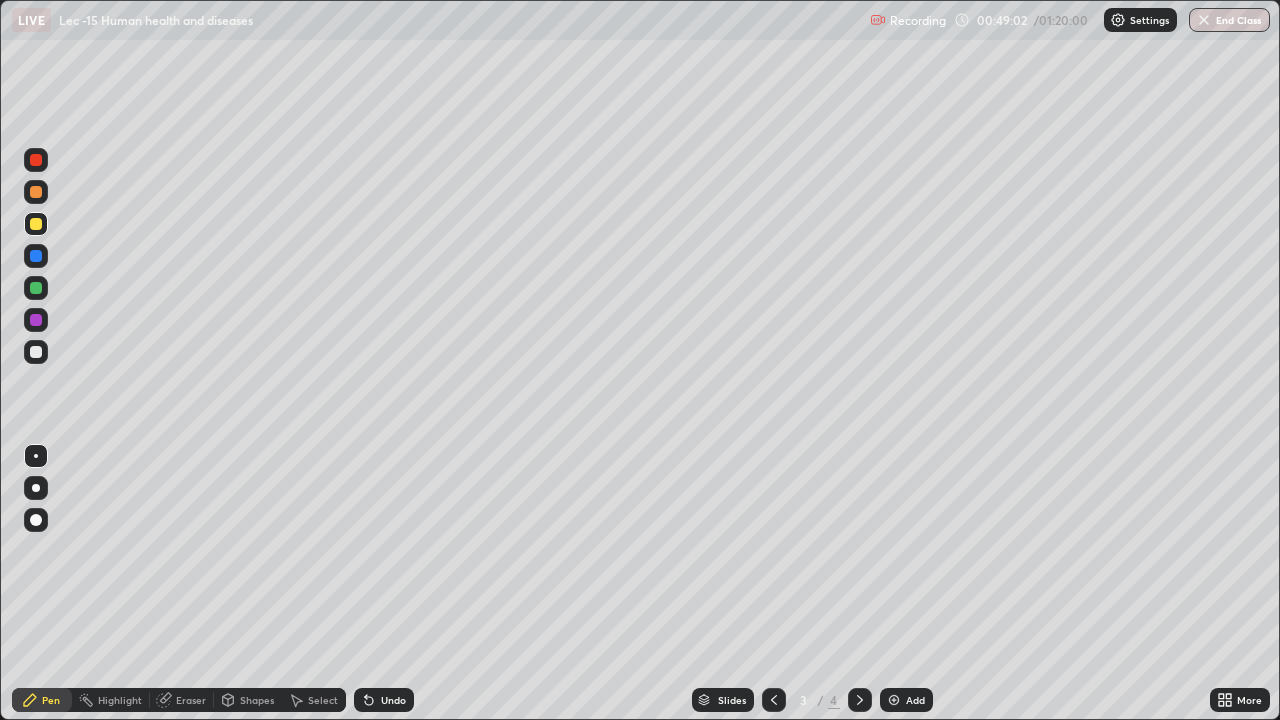 click 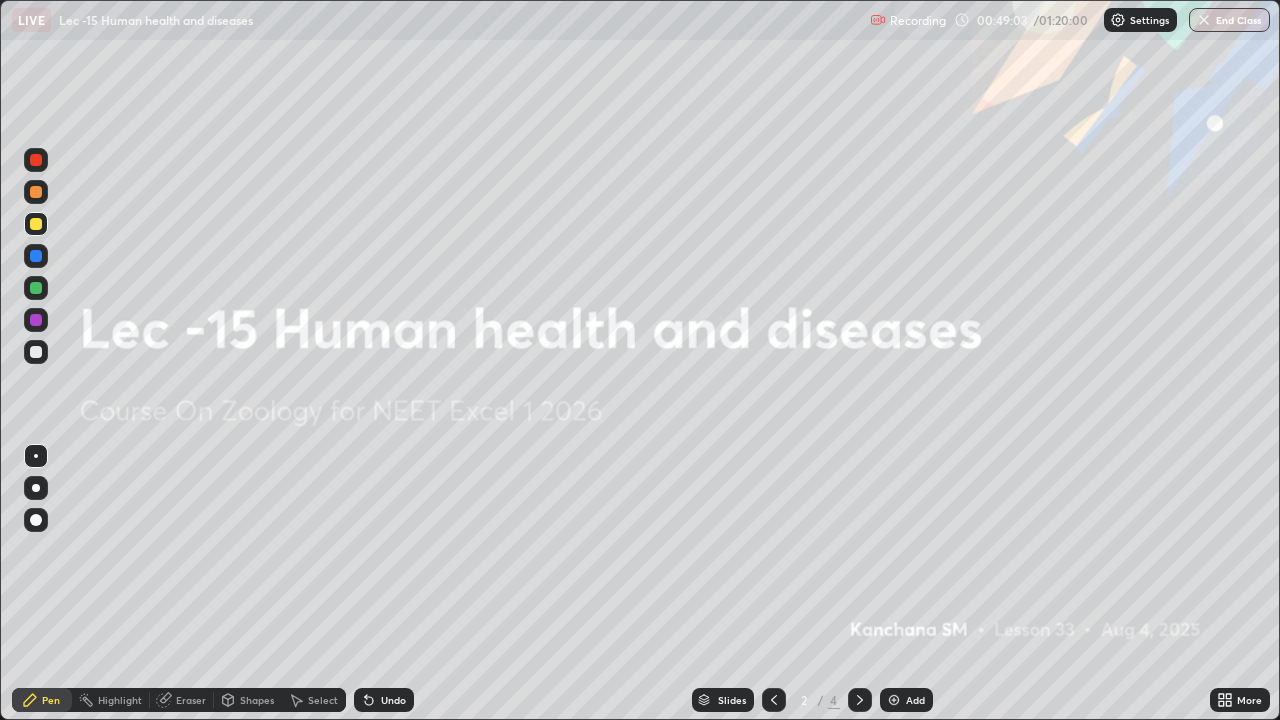 click 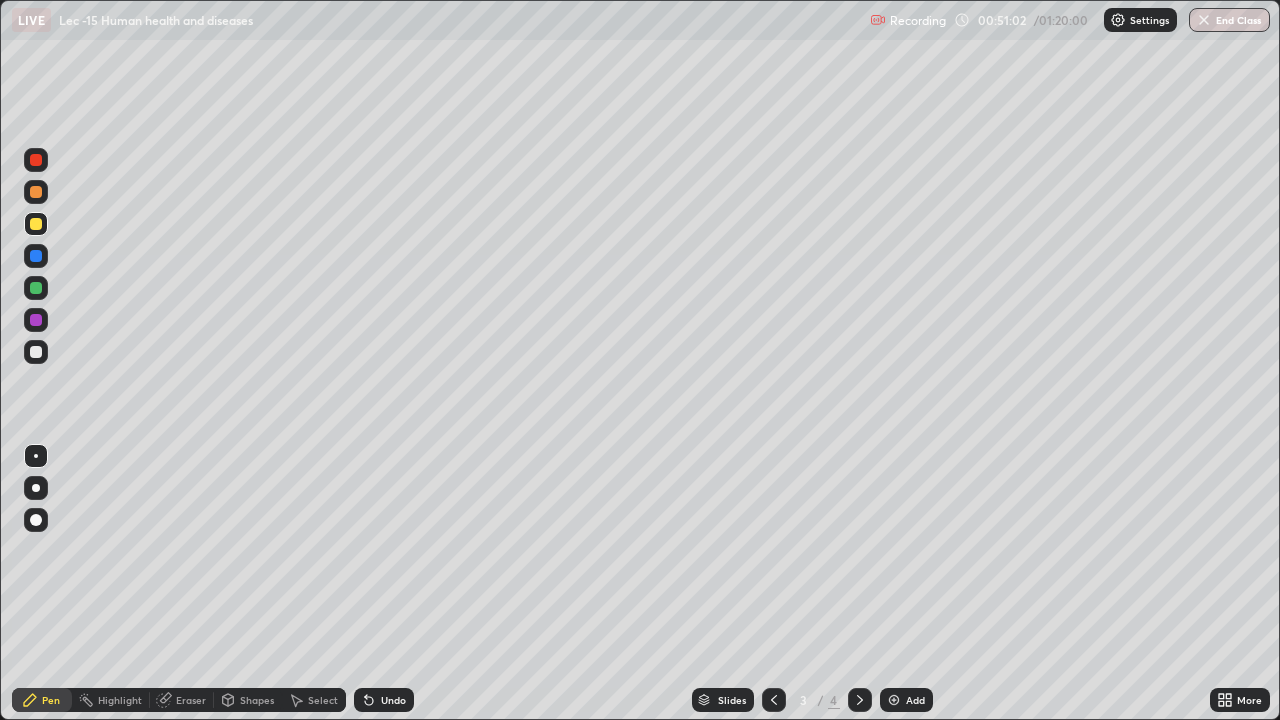 click 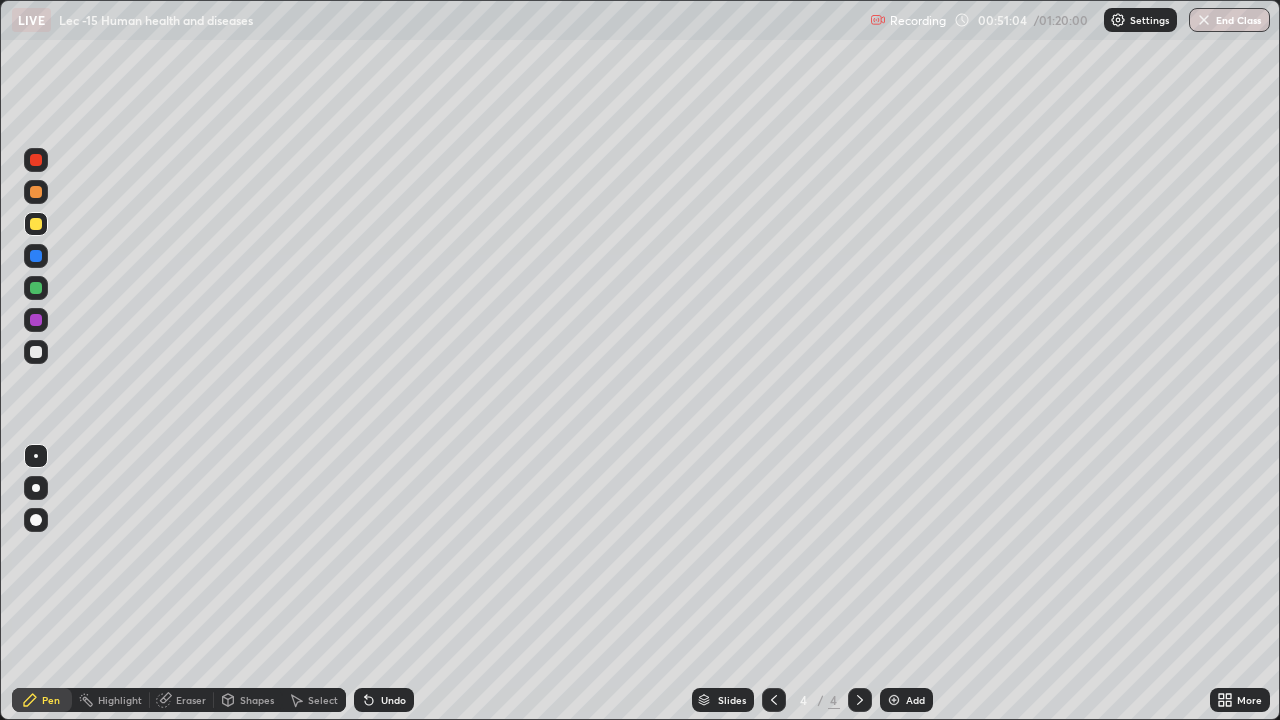 click on "Eraser" at bounding box center [182, 700] 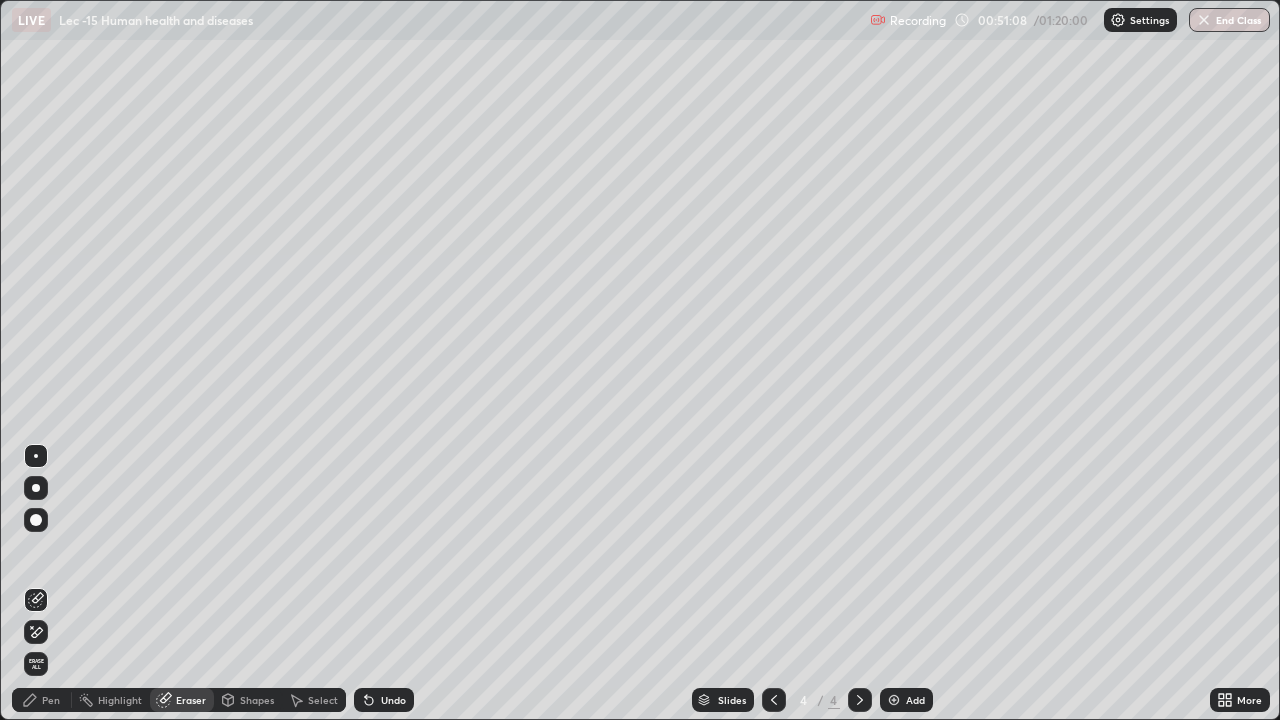click on "Pen" at bounding box center (42, 700) 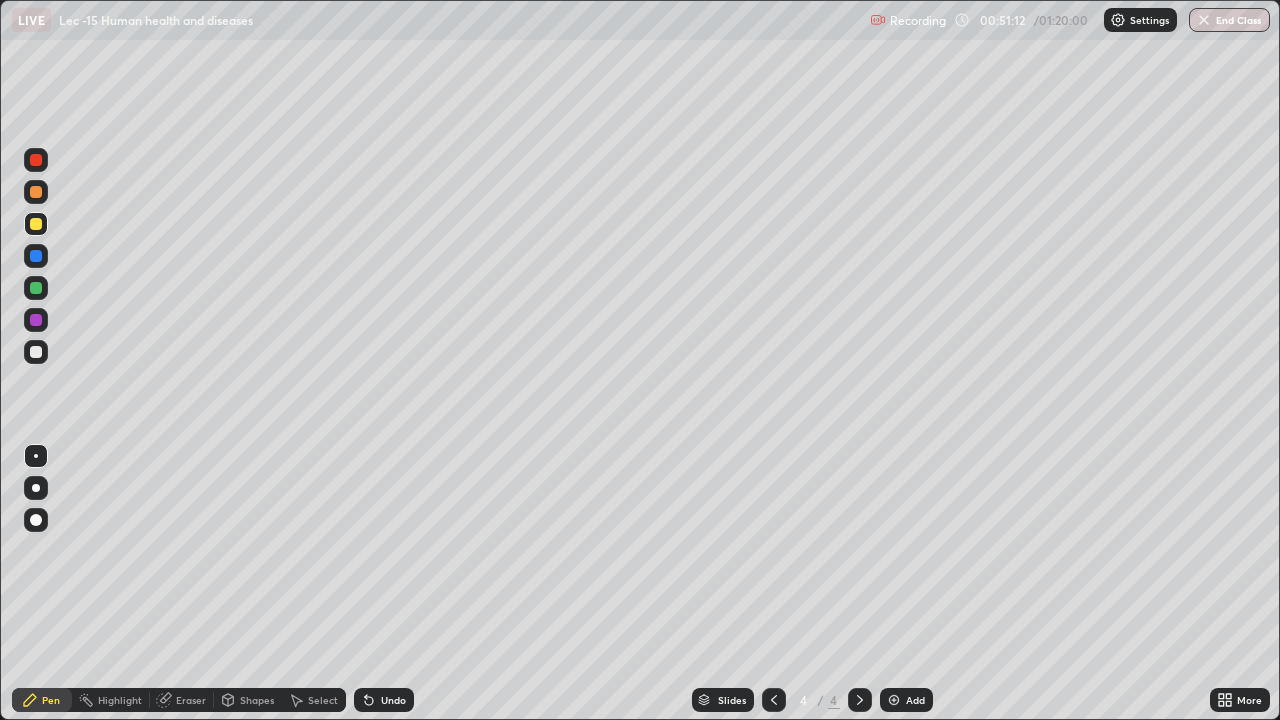 click at bounding box center [36, 352] 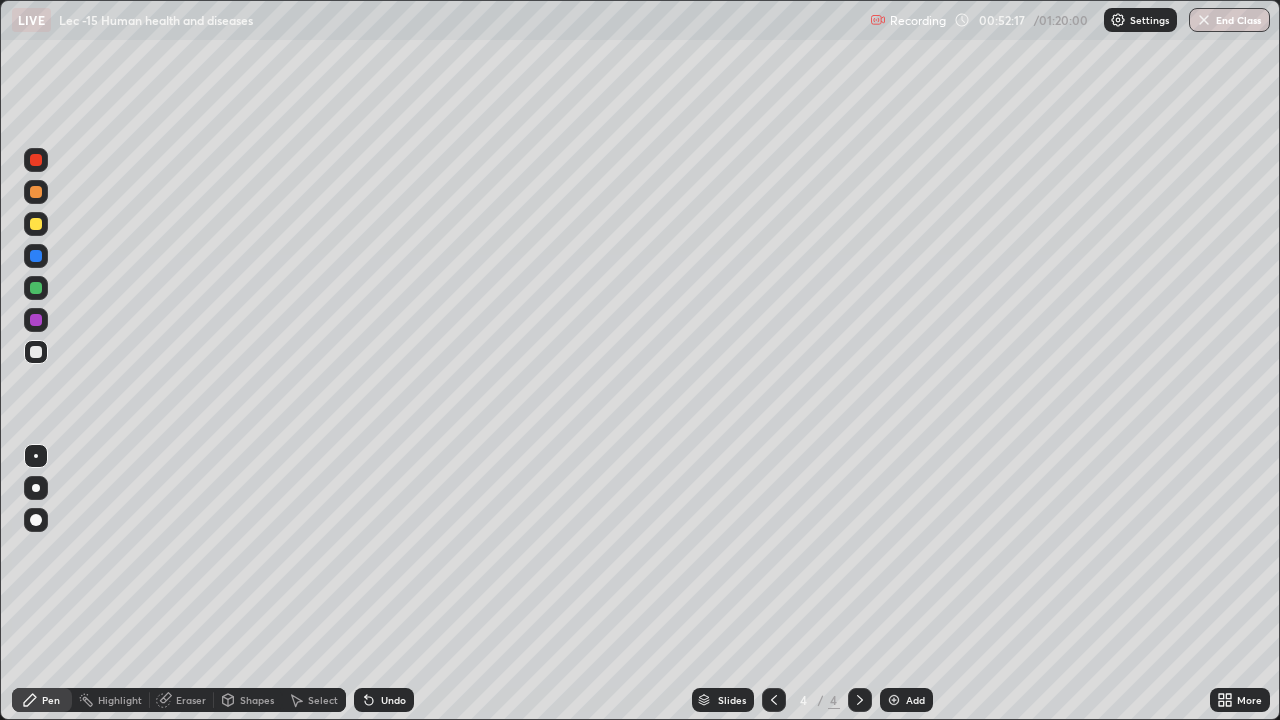 click on "Eraser" at bounding box center [182, 700] 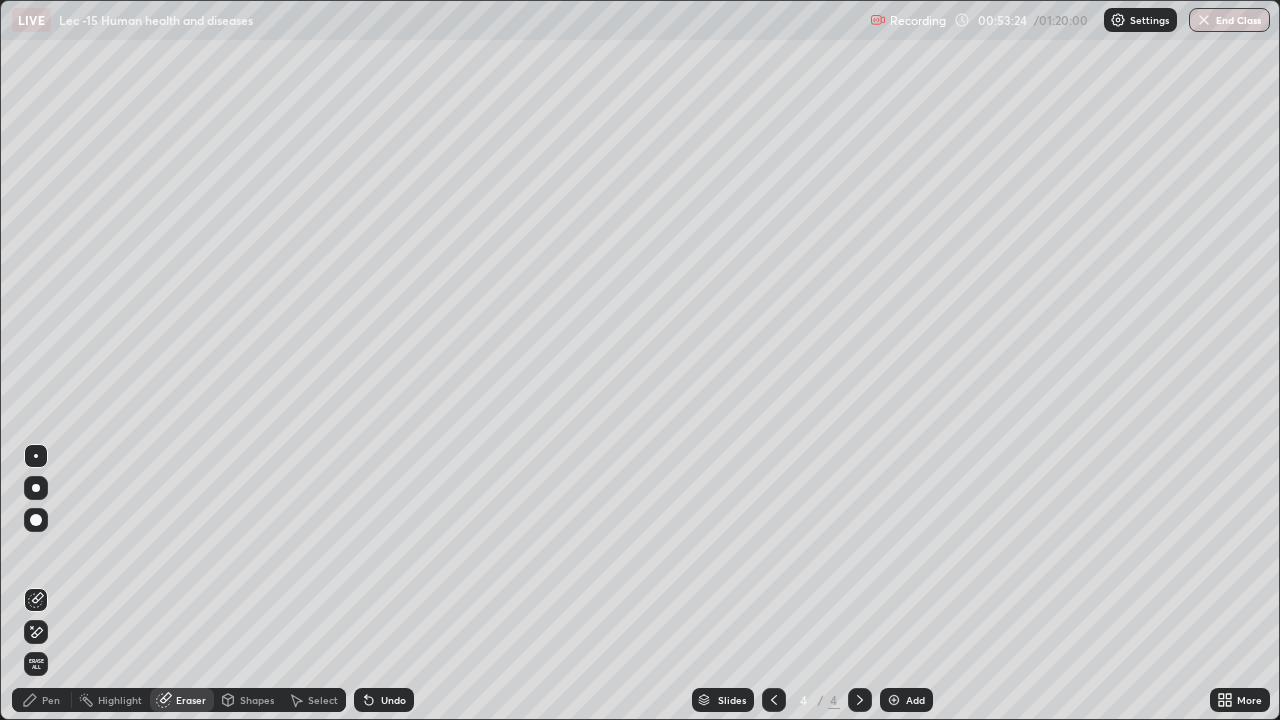 click on "Pen" at bounding box center [42, 700] 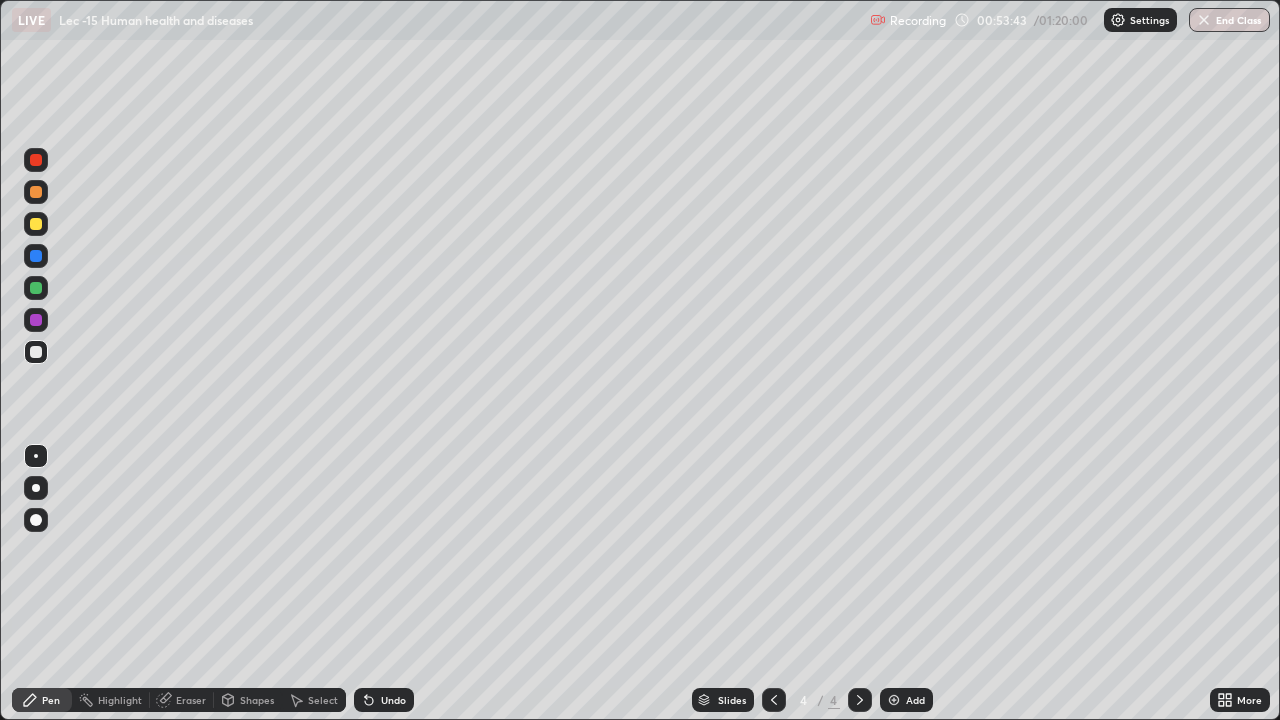 click on "Eraser" at bounding box center (191, 700) 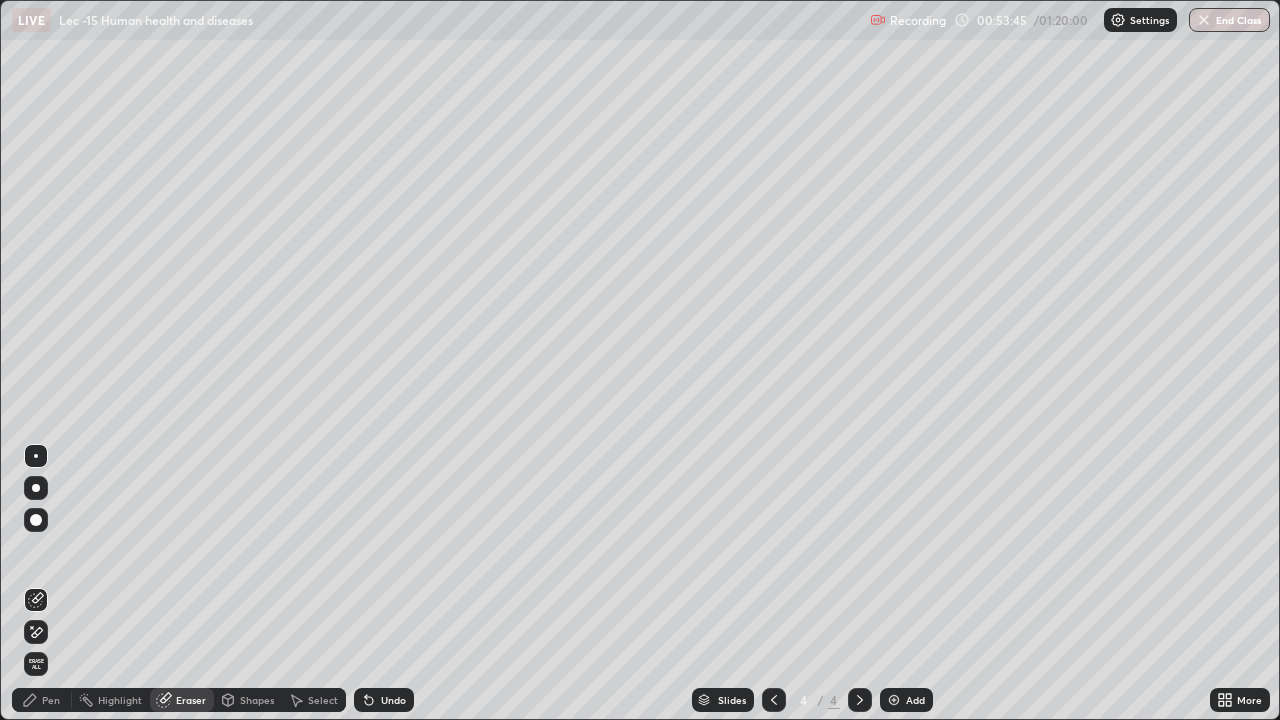 click on "Pen" at bounding box center (51, 700) 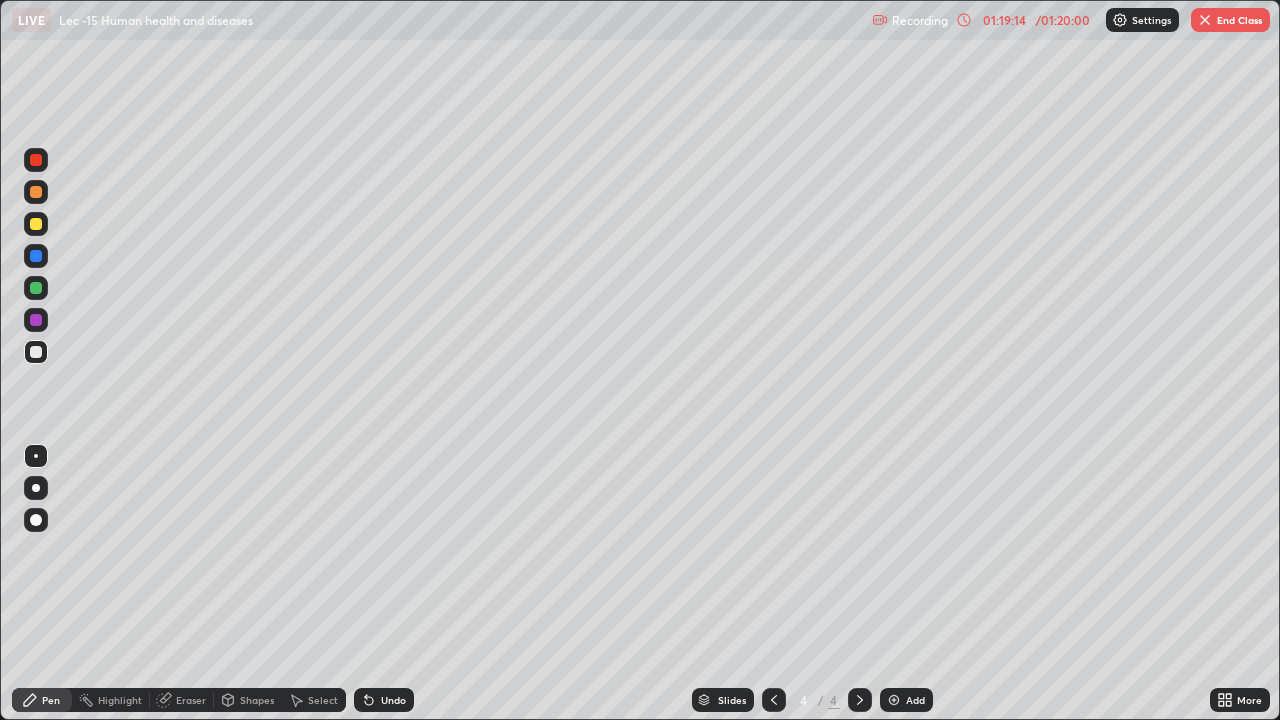 click 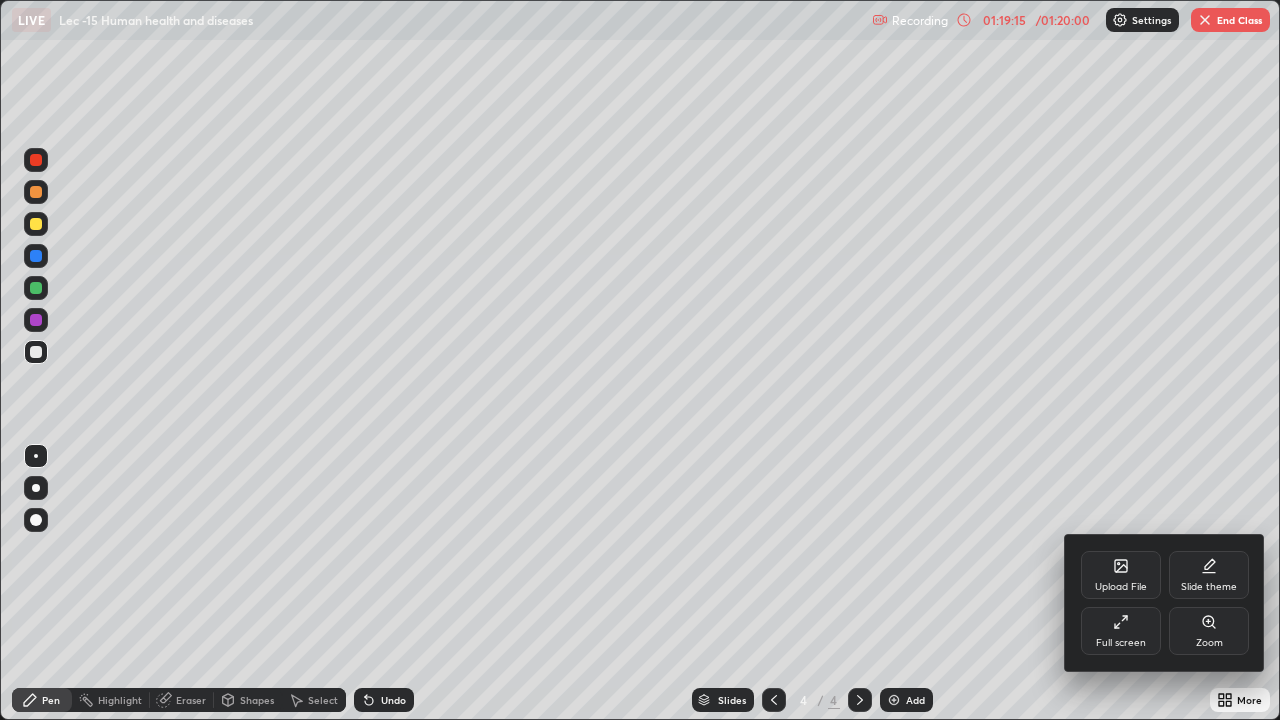 click on "Full screen" at bounding box center [1121, 631] 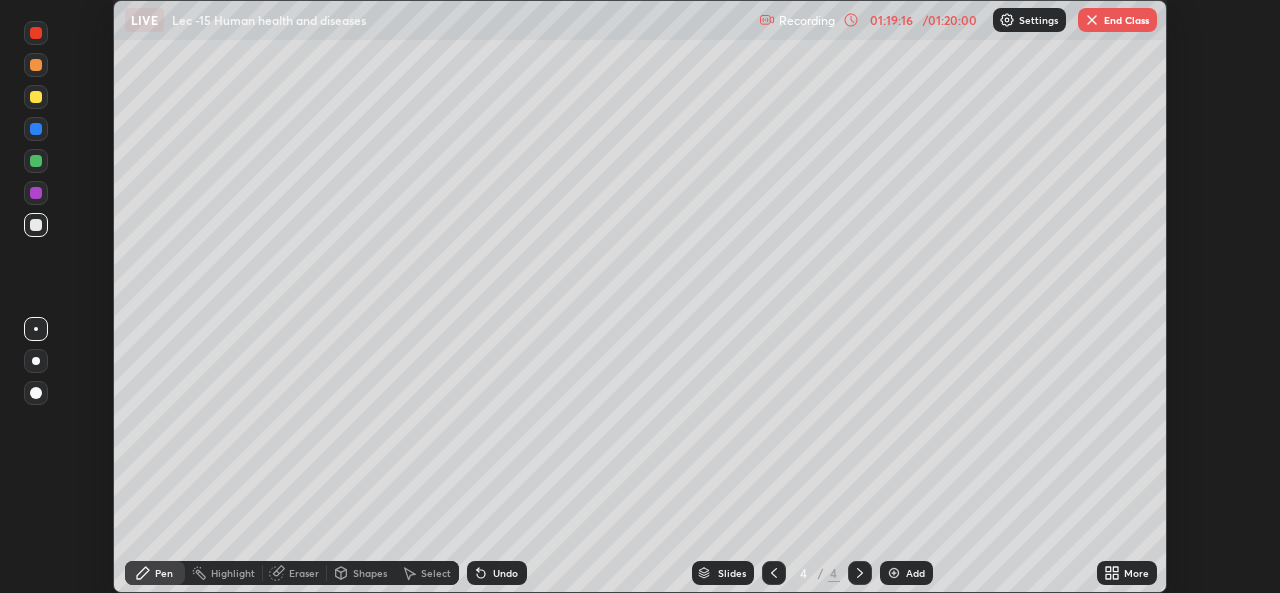 scroll, scrollTop: 593, scrollLeft: 1280, axis: both 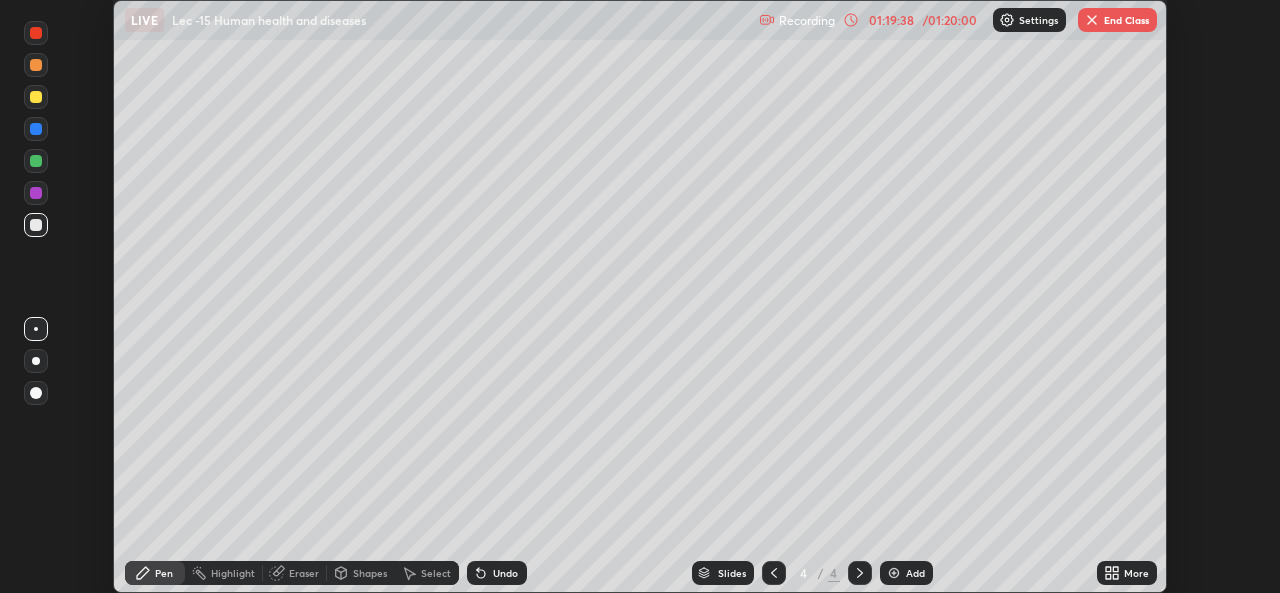 click on "End Class" at bounding box center [1117, 20] 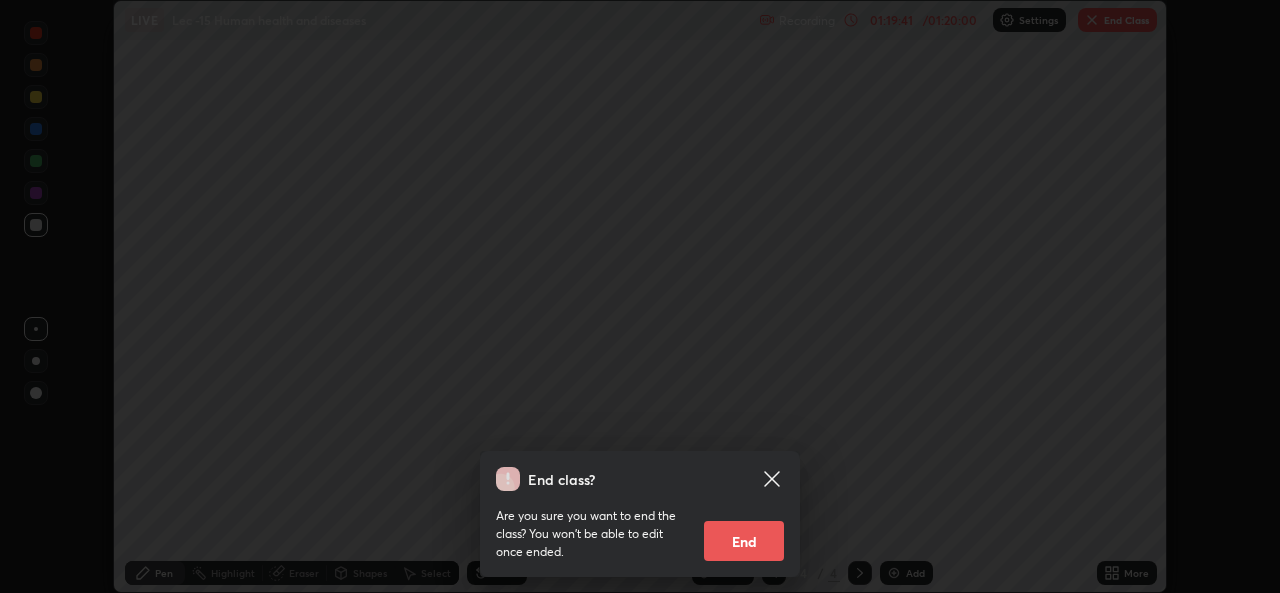 click on "End" at bounding box center (744, 541) 